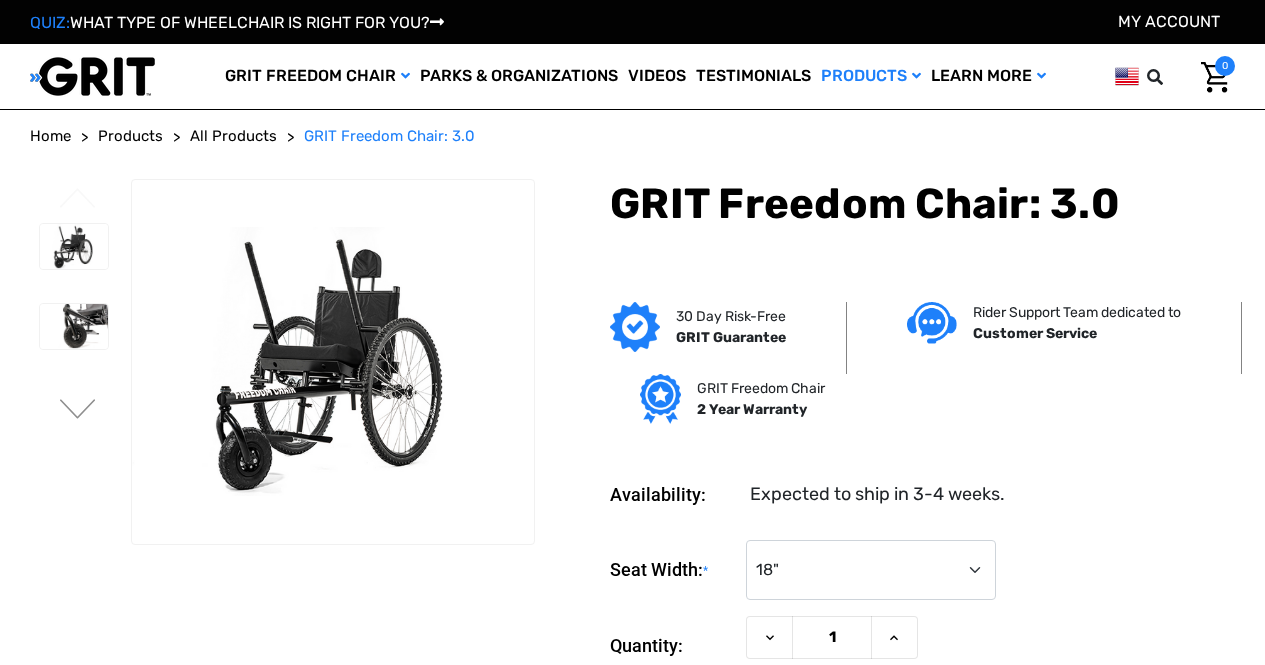 scroll, scrollTop: 0, scrollLeft: 0, axis: both 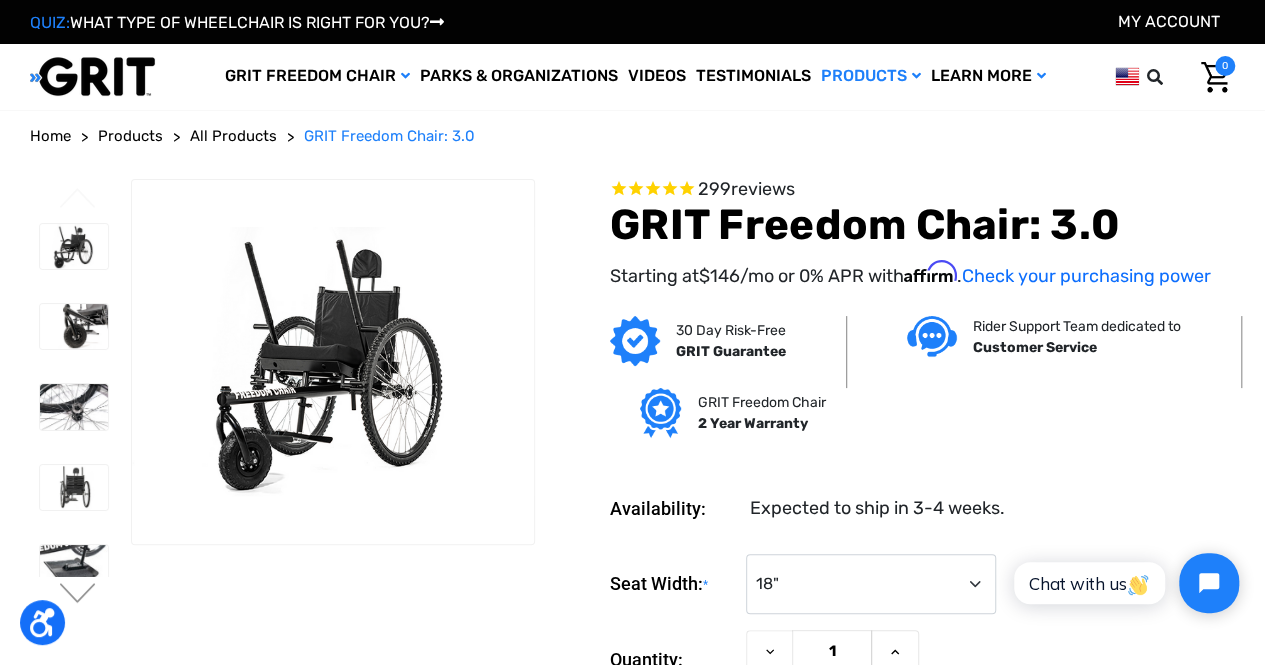 click at bounding box center (92, 76) 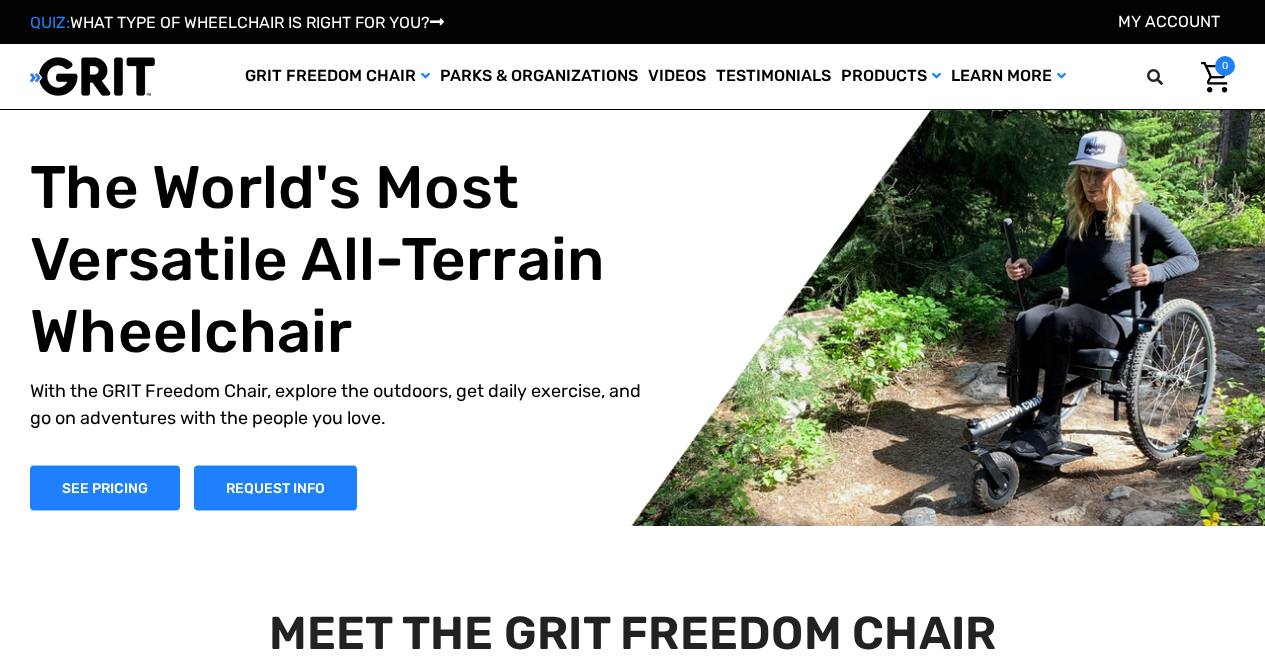scroll, scrollTop: 0, scrollLeft: 0, axis: both 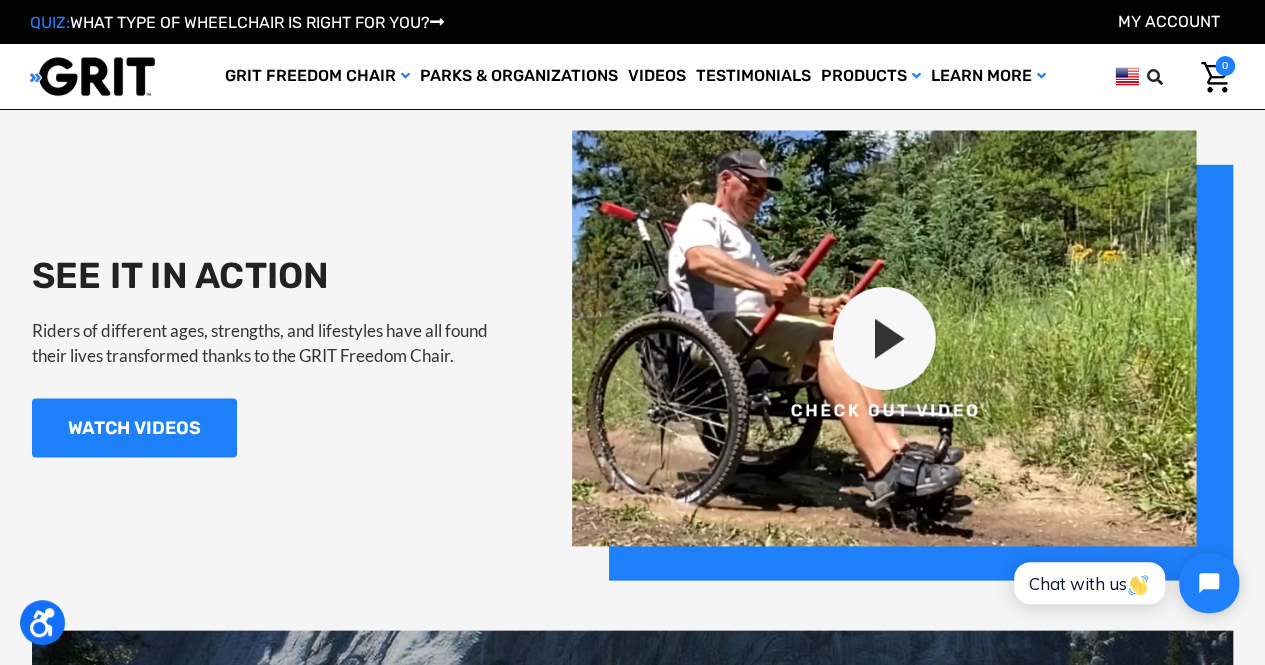 click at bounding box center [902, 355] 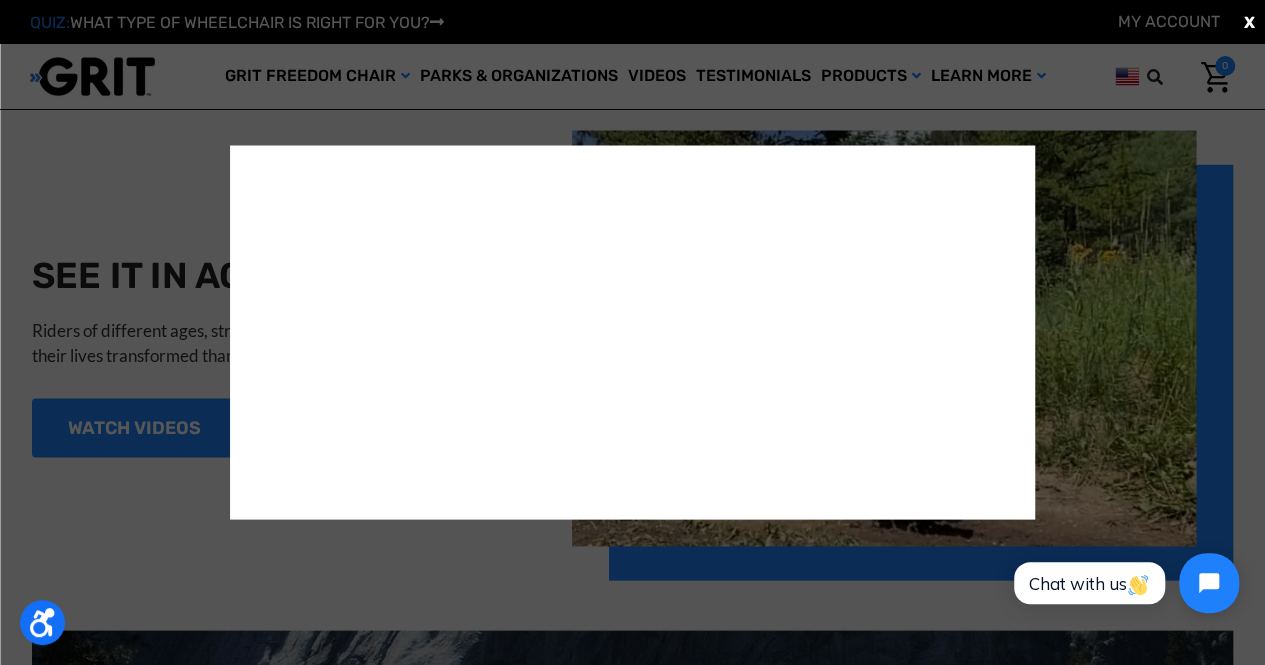 click on "X" at bounding box center (632, 332) 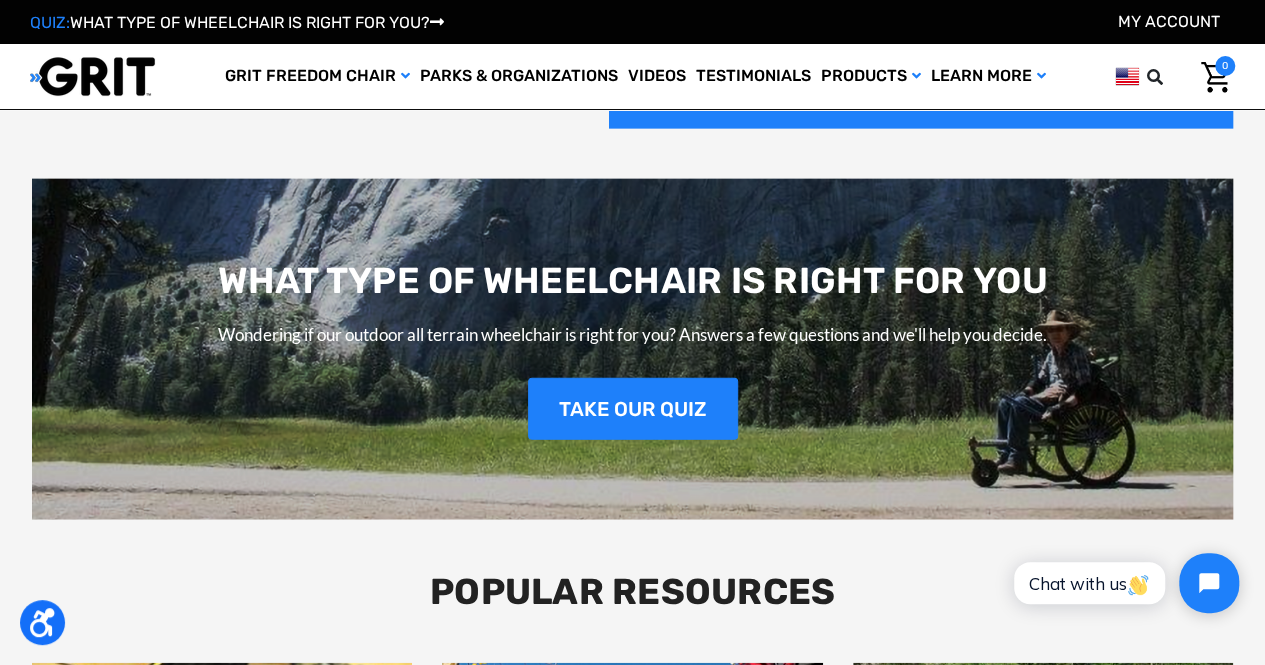 scroll, scrollTop: 2300, scrollLeft: 0, axis: vertical 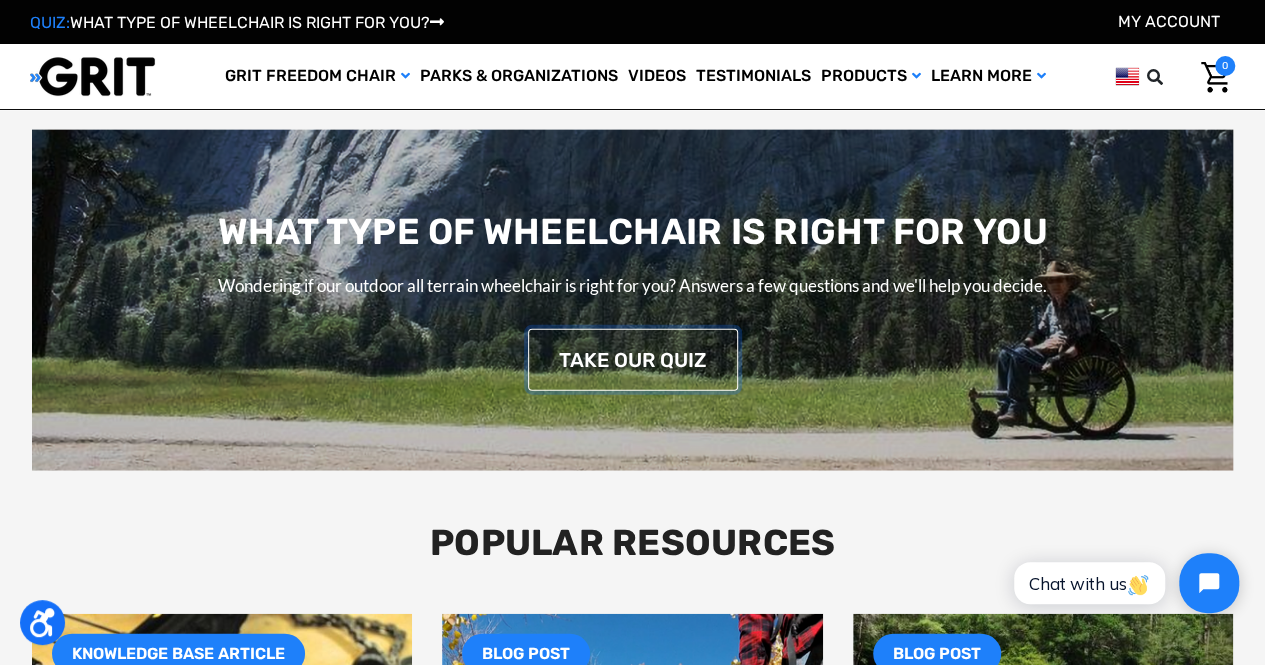 click on "TAKE OUR QUIZ" at bounding box center [633, 360] 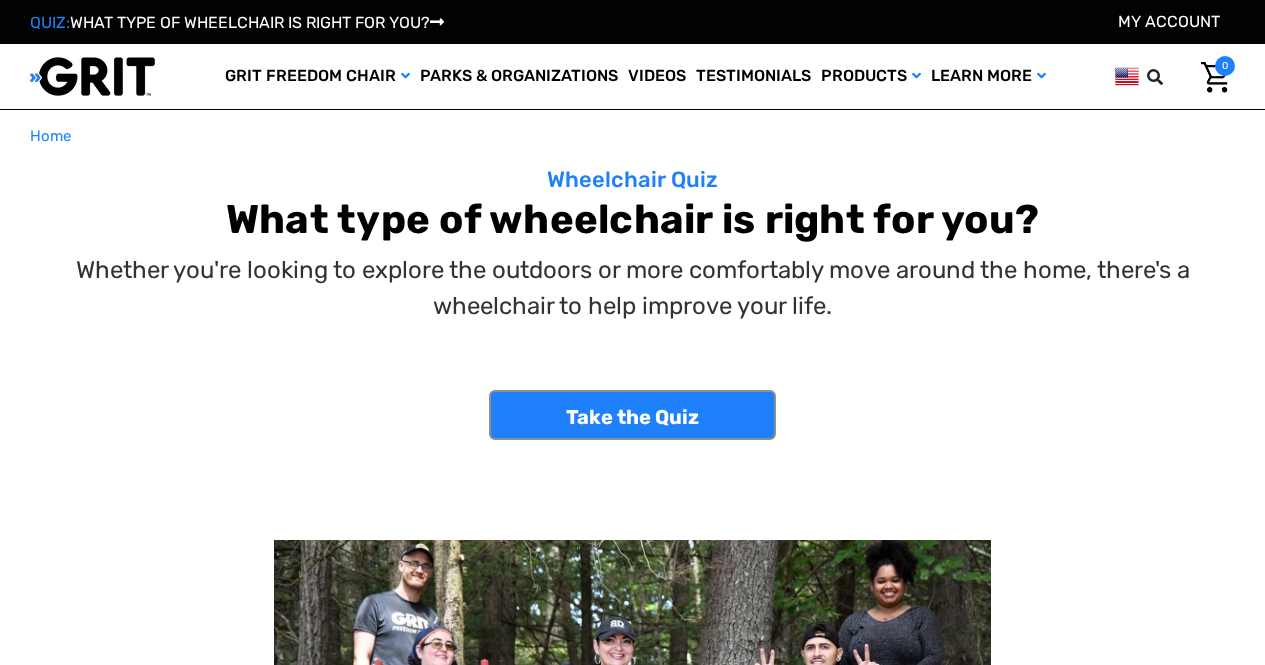 scroll, scrollTop: 0, scrollLeft: 0, axis: both 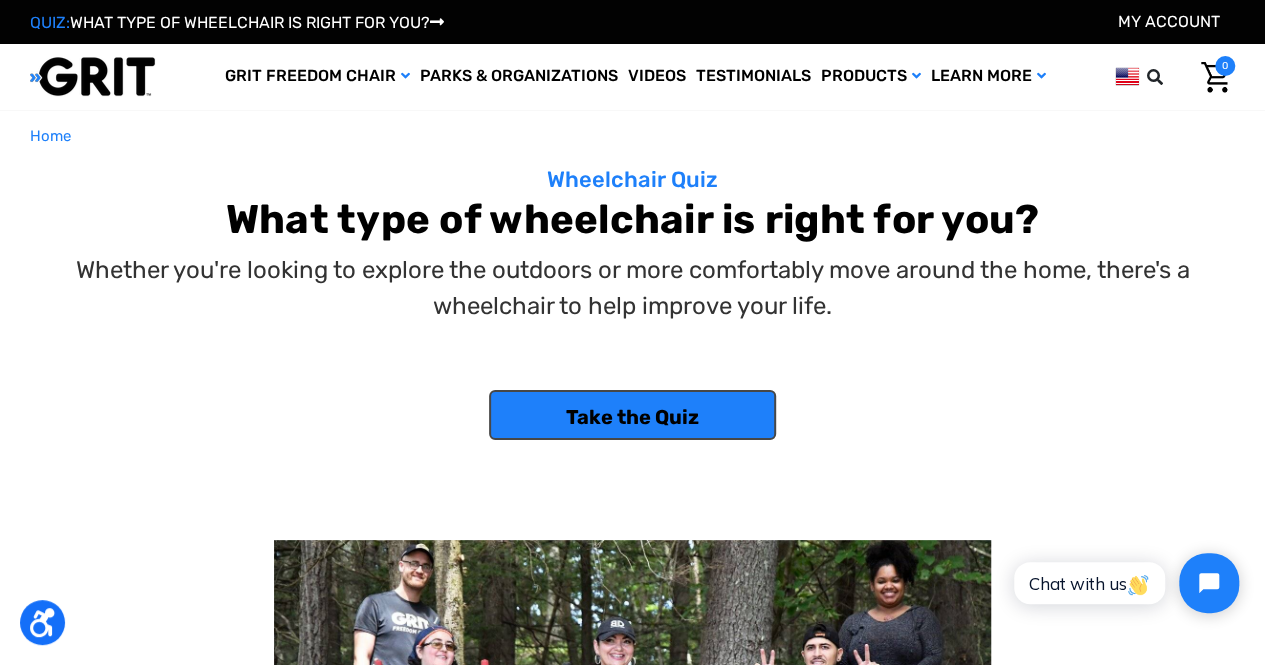 click on "Take the Quiz" at bounding box center (632, 415) 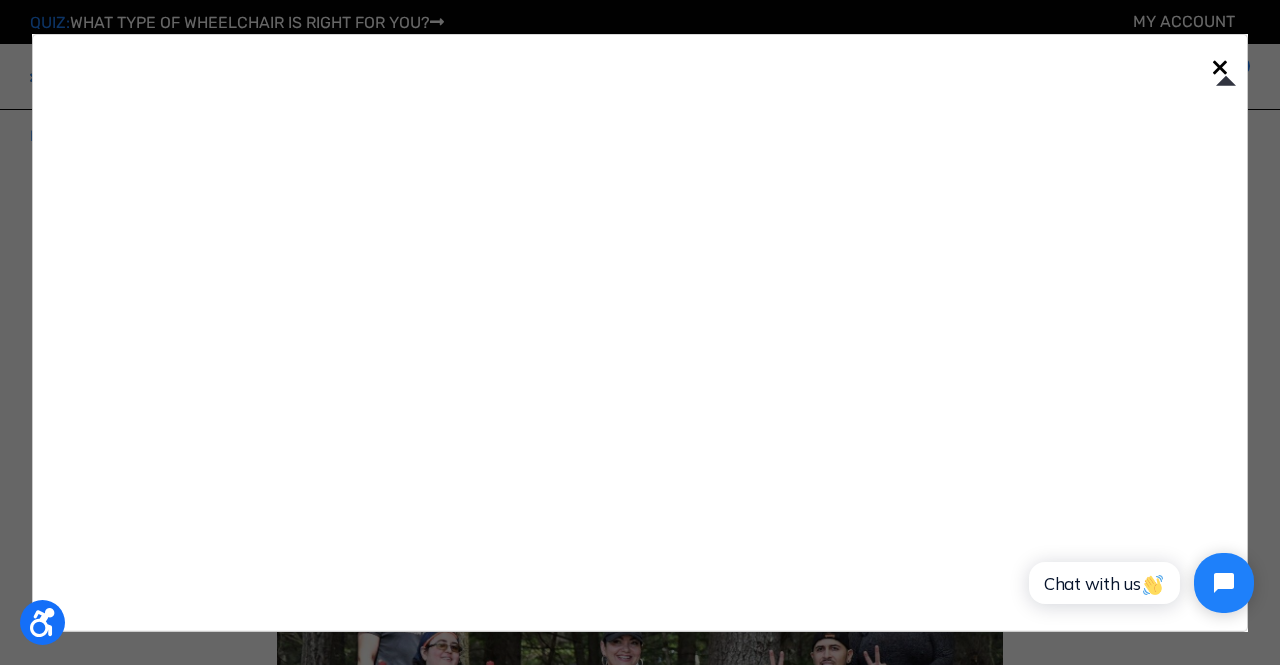 click on "×" at bounding box center (1220, 66) 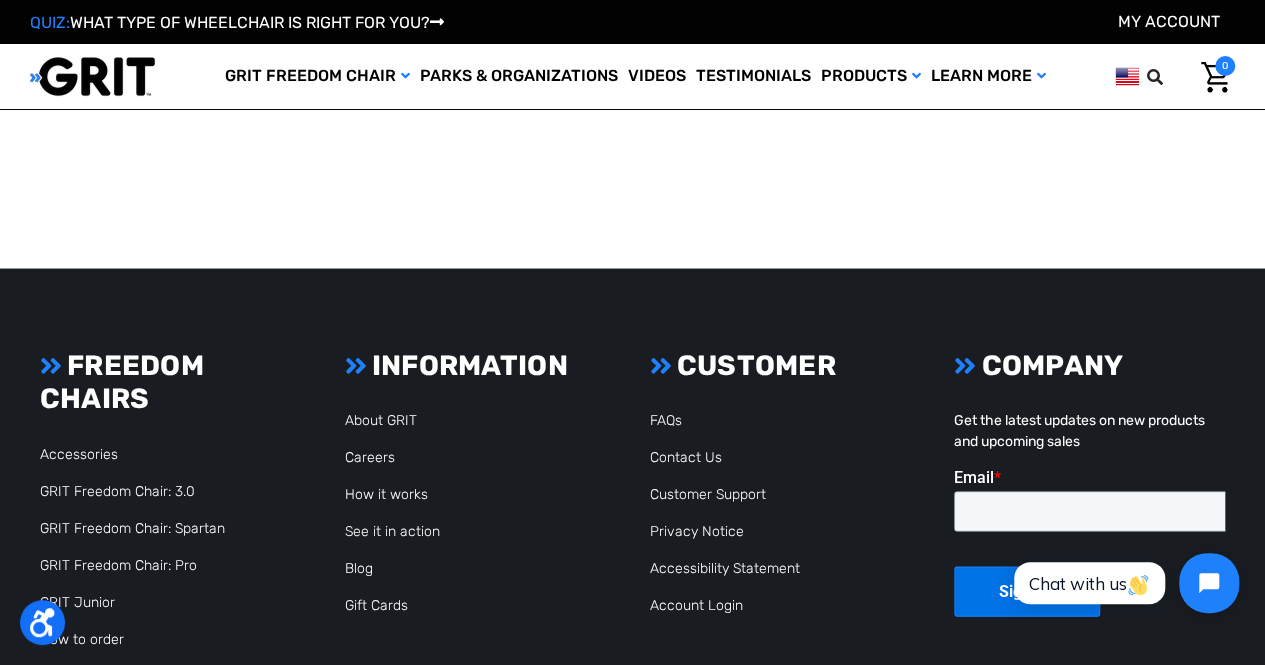 scroll, scrollTop: 1900, scrollLeft: 0, axis: vertical 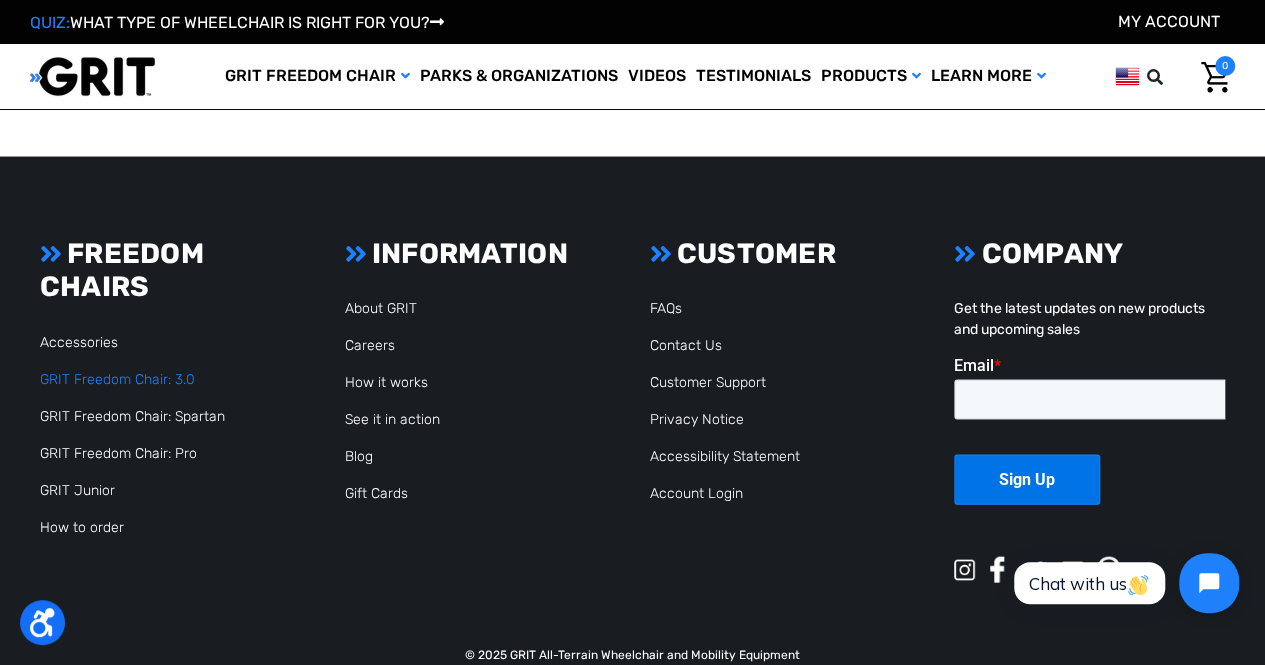 click on "GRIT Freedom Chair: 3.0" at bounding box center [117, 379] 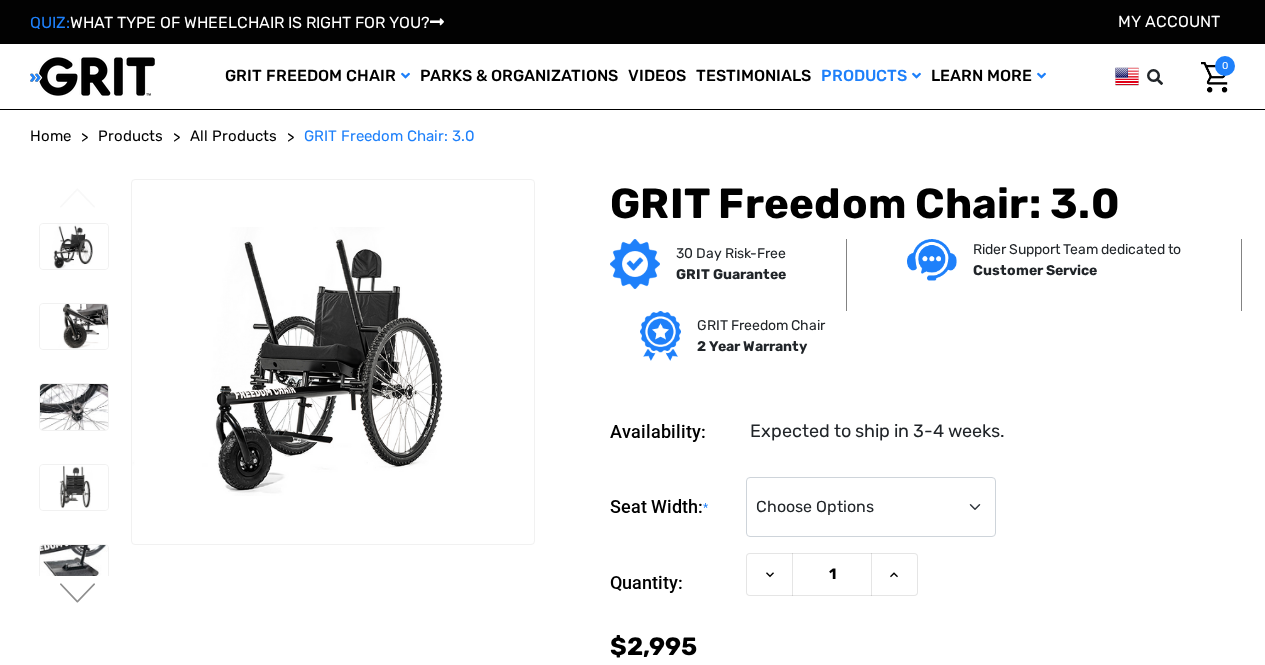 scroll, scrollTop: 0, scrollLeft: 0, axis: both 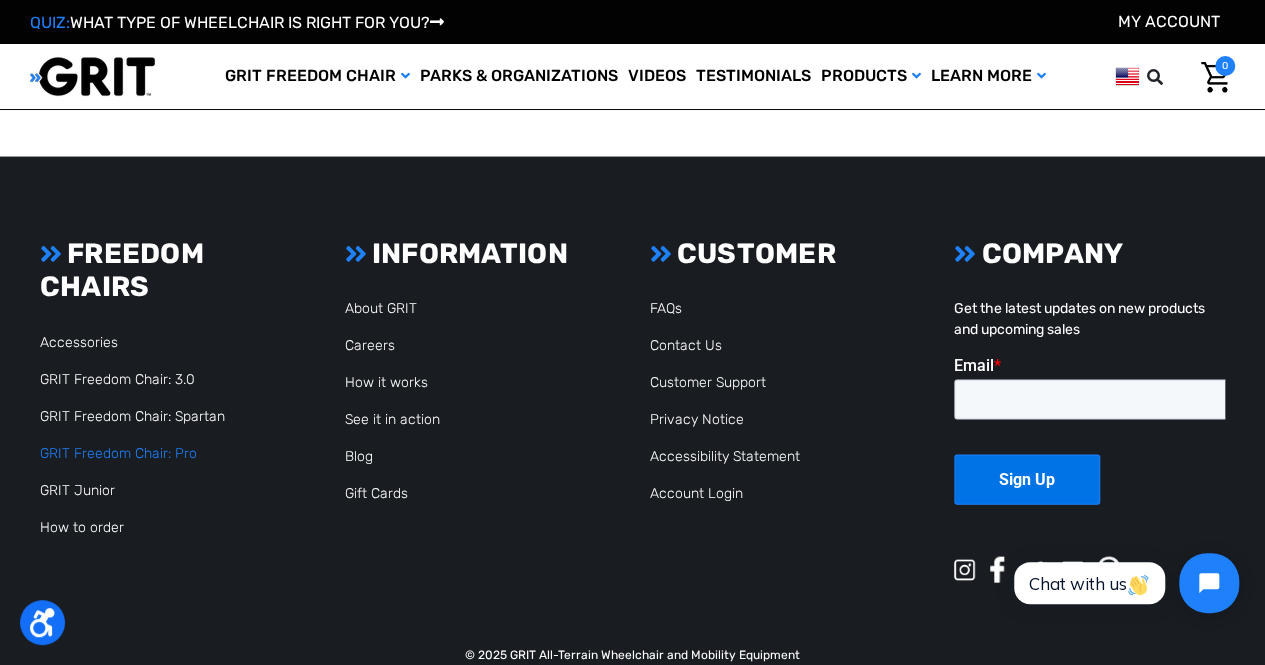 click on "GRIT Freedom Chair: Pro" at bounding box center (118, 453) 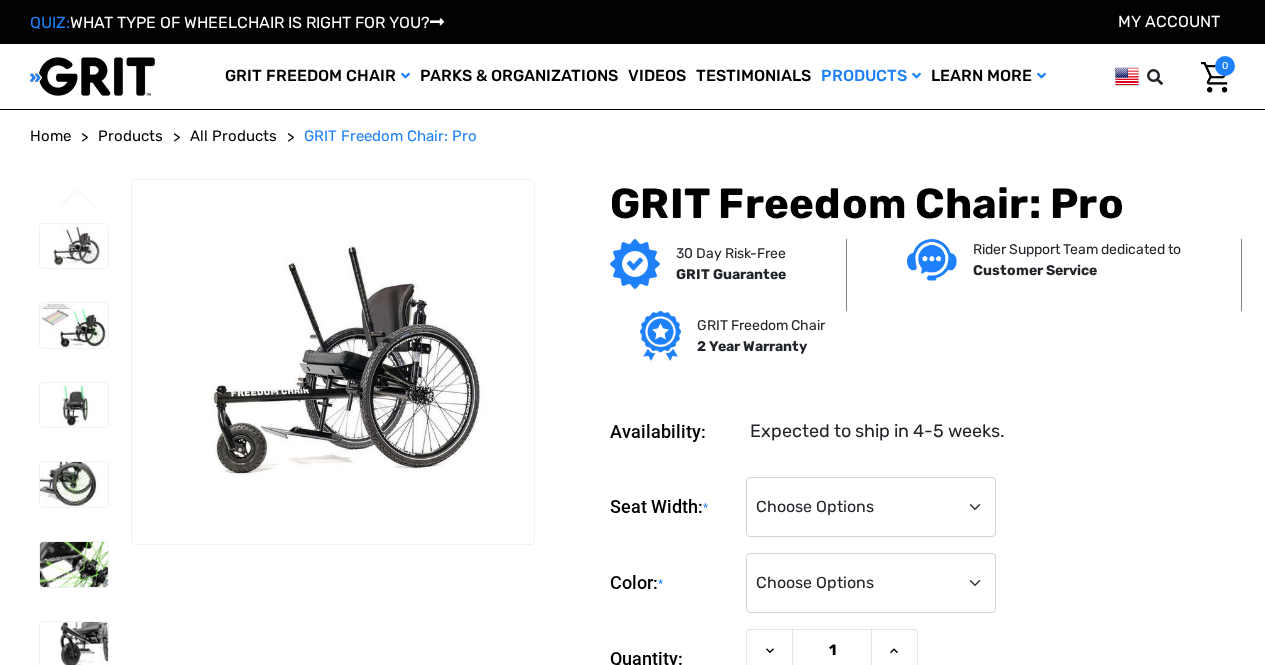 scroll, scrollTop: 0, scrollLeft: 0, axis: both 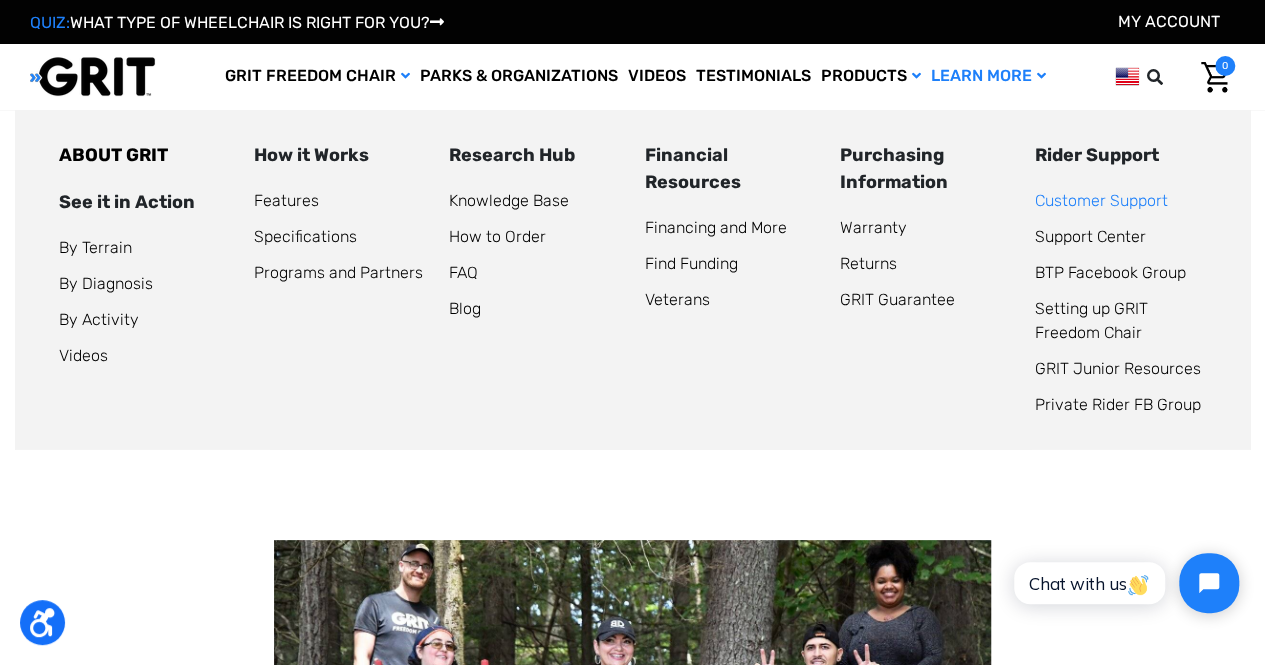 click on "Customer Support" at bounding box center [1101, 200] 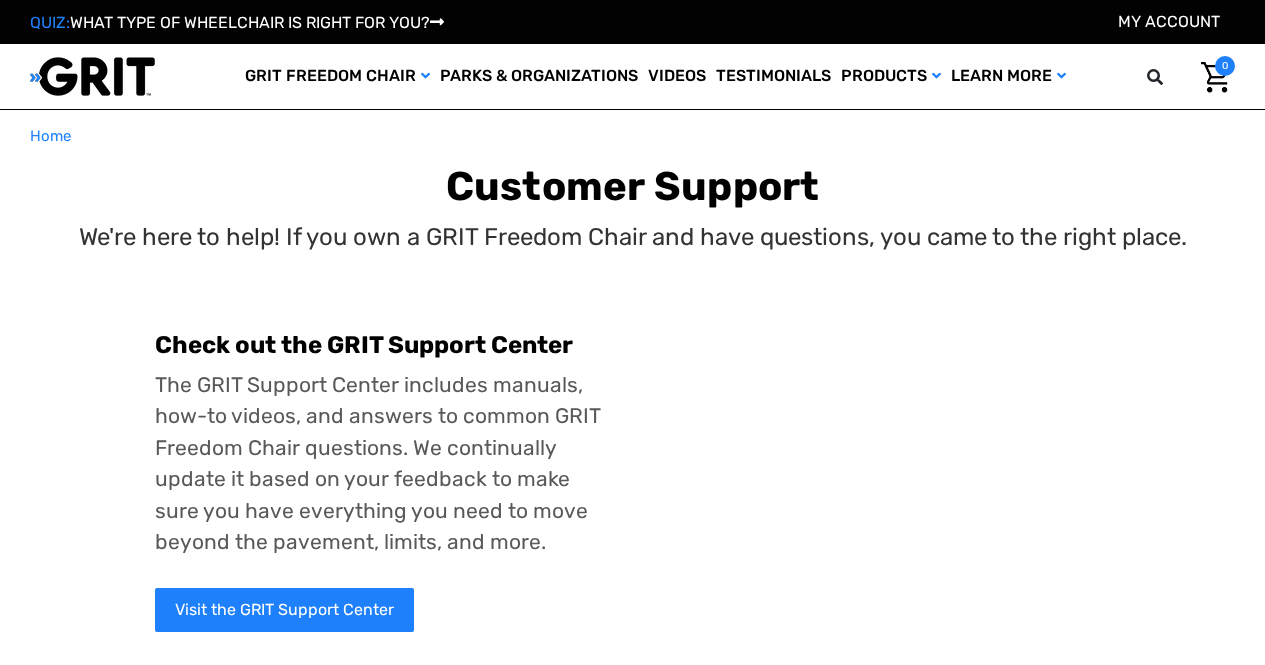 scroll, scrollTop: 0, scrollLeft: 0, axis: both 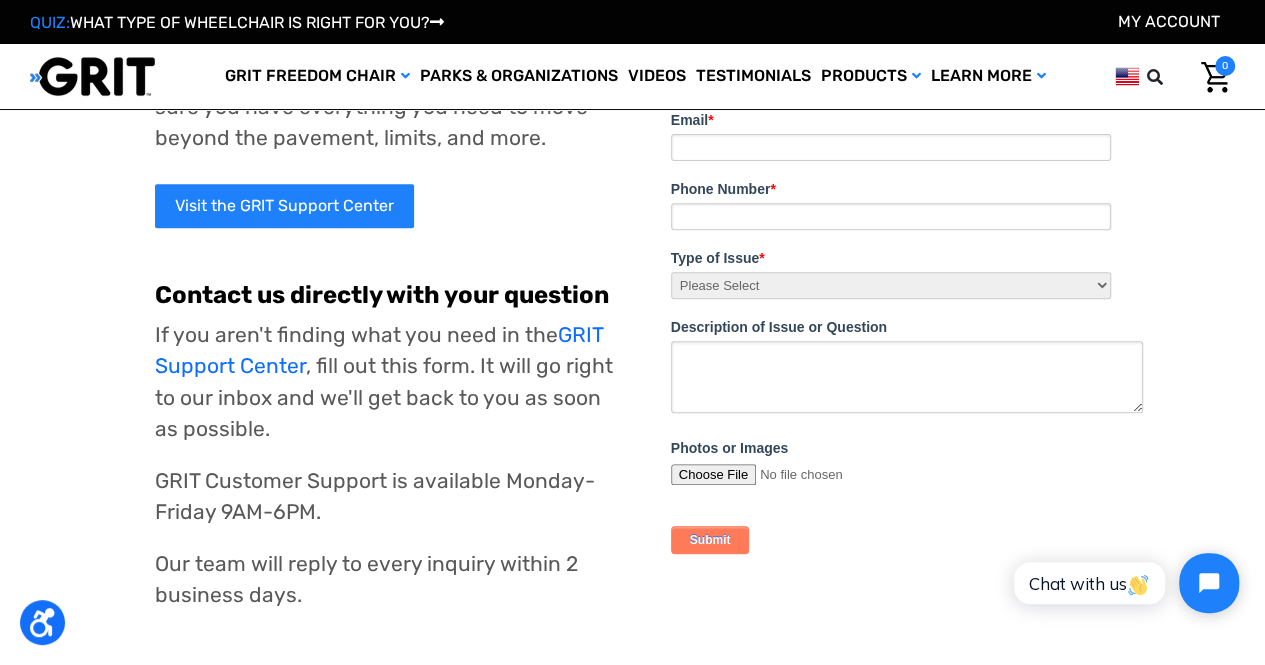 click on "How can we help? First Name * Last Name * Email * Phone Number * Type of Issue * Please Select I need help assembling my Freedom Chair. Broken part! I'd like to order an accessory. I'd like some ideas for where or how to use my Freedom Chair. Billing or payment Other (Please explain below) Description of Issue or Question Photos or Images Submit" at bounding box center (879, 285) 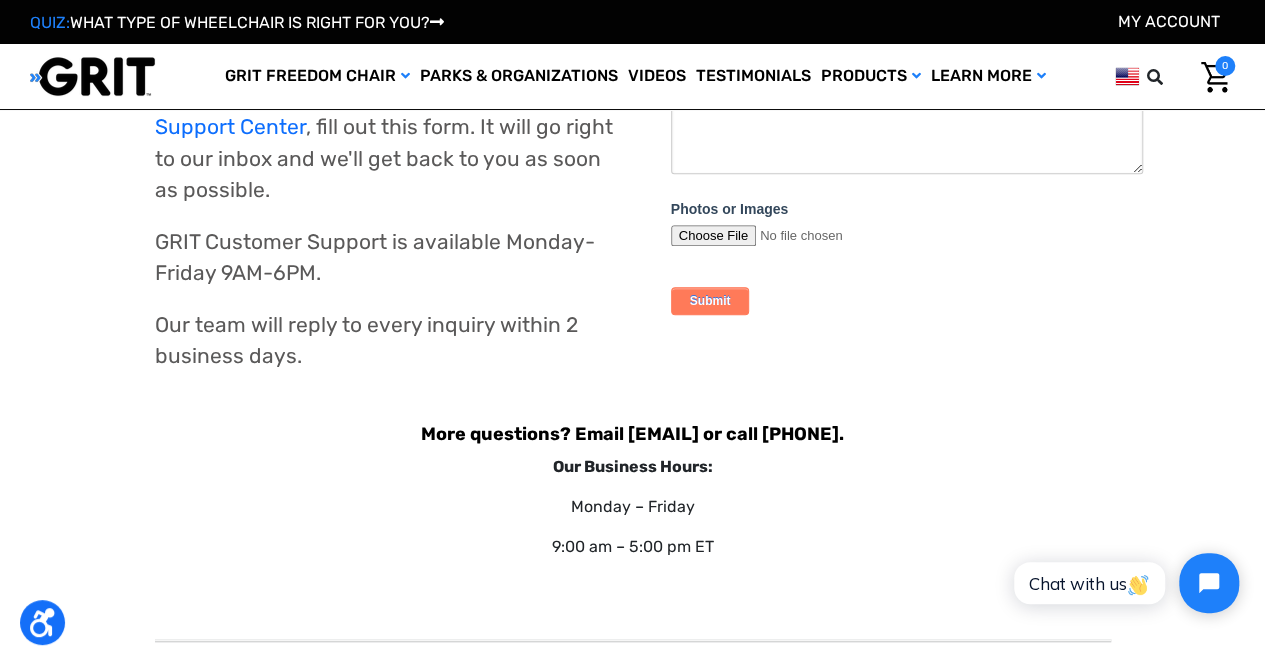 scroll, scrollTop: 535, scrollLeft: 0, axis: vertical 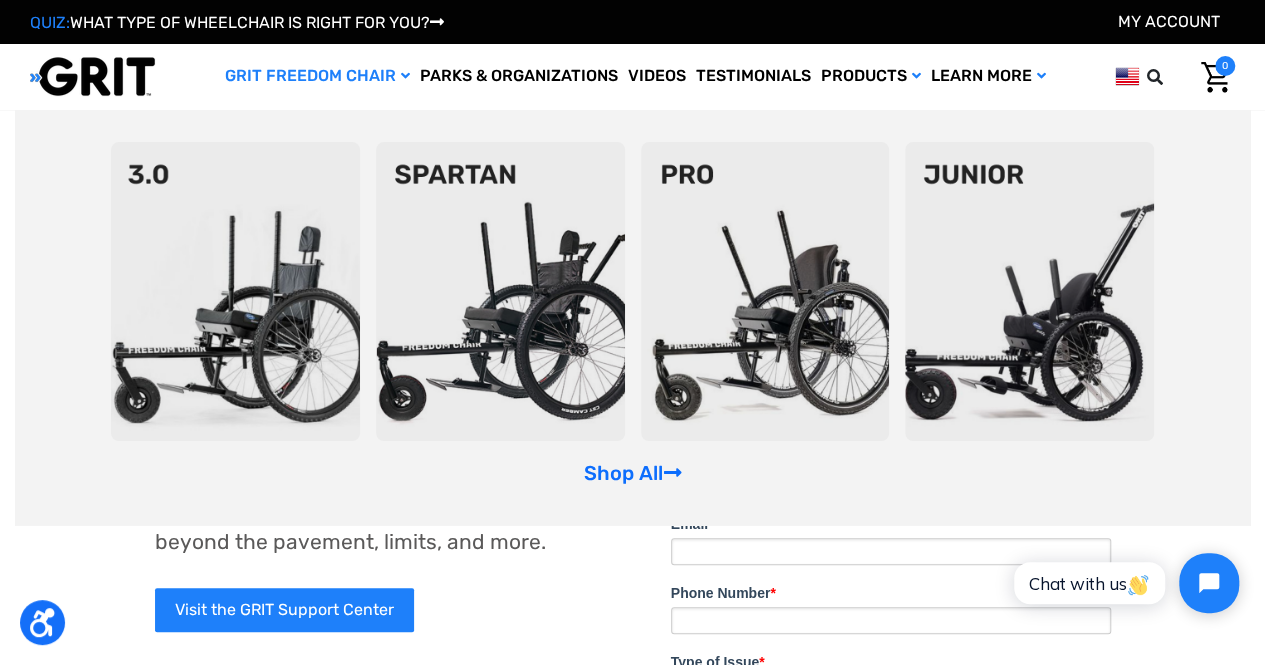 click on "GRIT Freedom Chair" at bounding box center [317, 76] 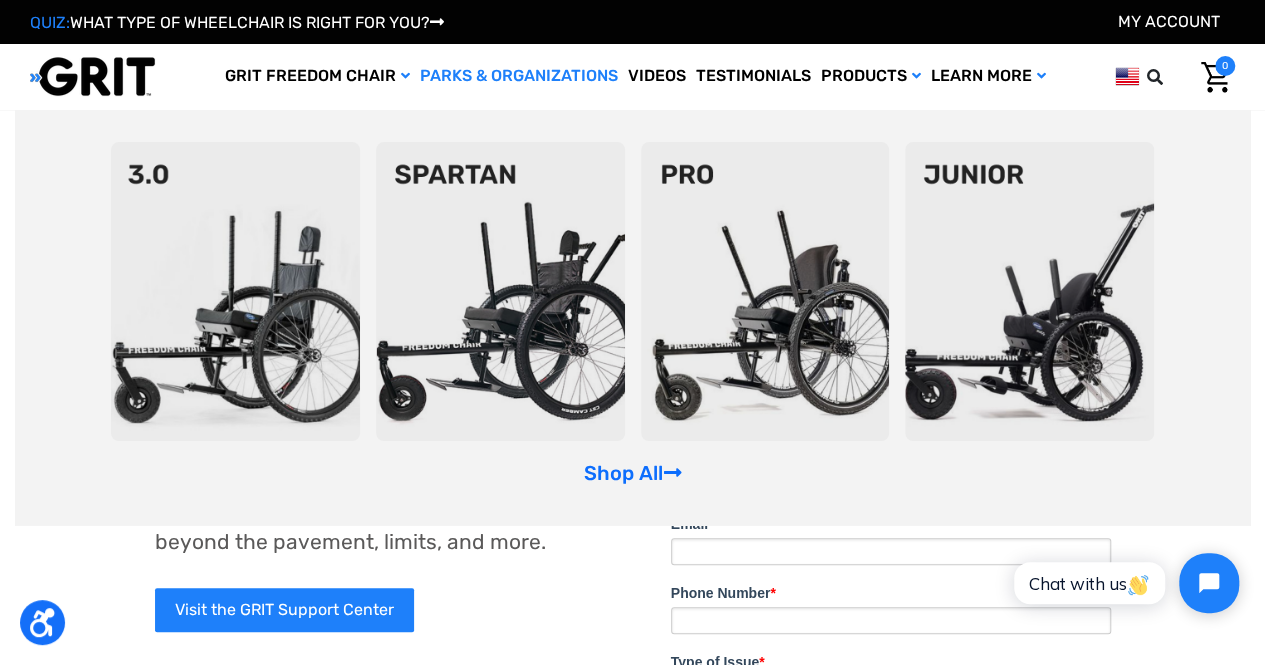 click on "Parks & Organizations" at bounding box center (519, 76) 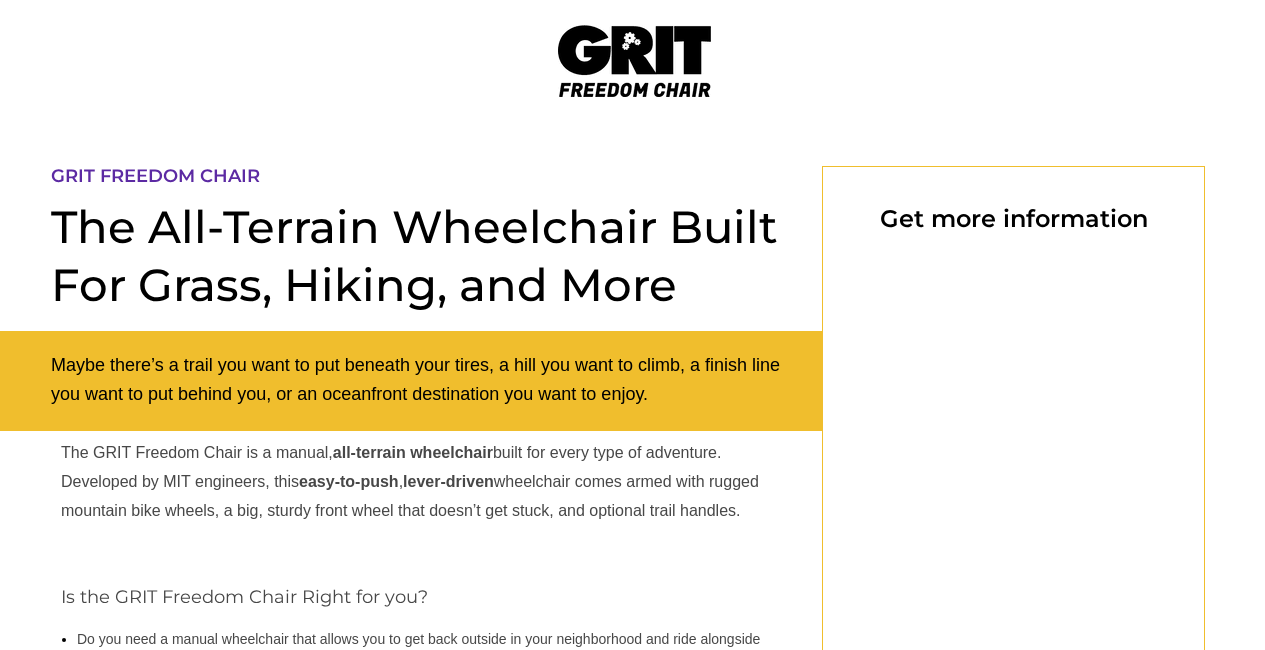 scroll, scrollTop: 0, scrollLeft: 0, axis: both 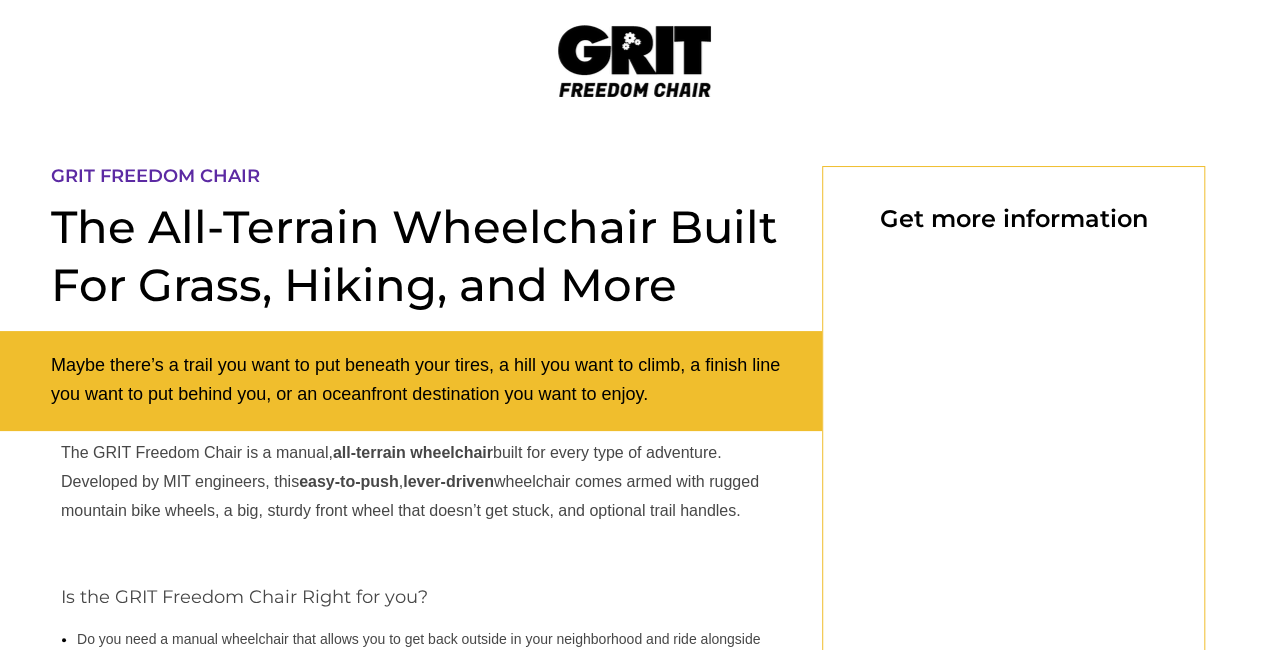 select on "US" 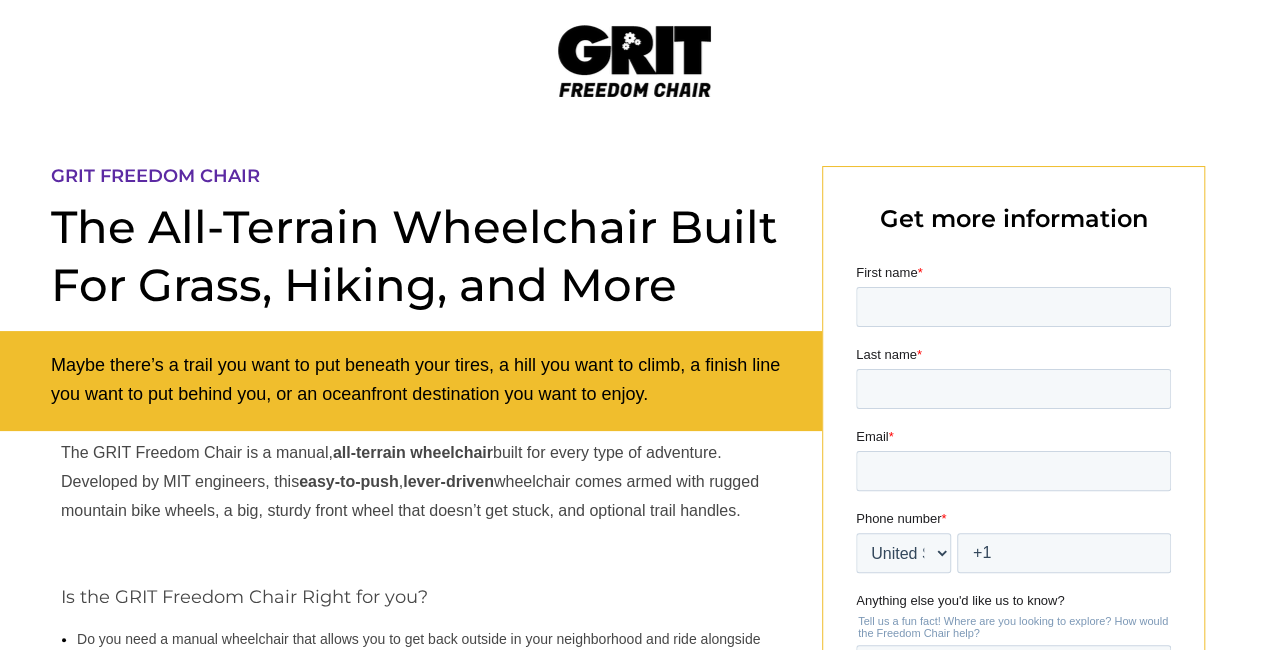 scroll, scrollTop: 0, scrollLeft: 0, axis: both 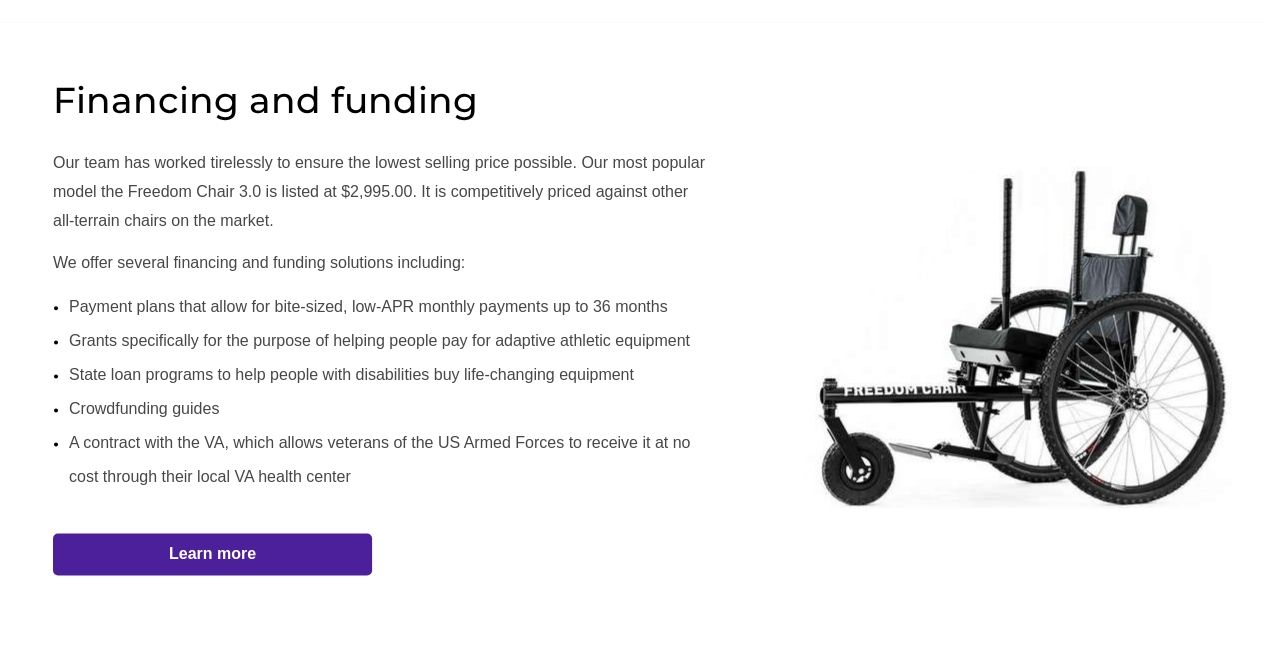 click on "Learn more" at bounding box center [212, 553] 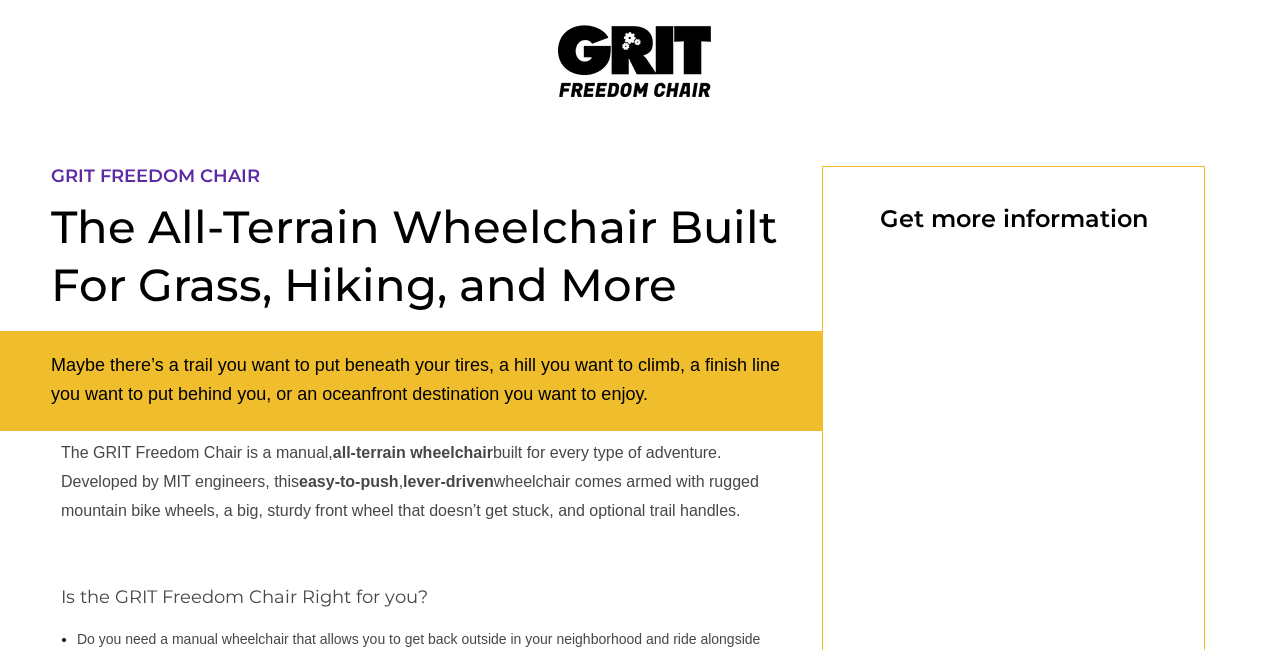 scroll, scrollTop: 166, scrollLeft: 0, axis: vertical 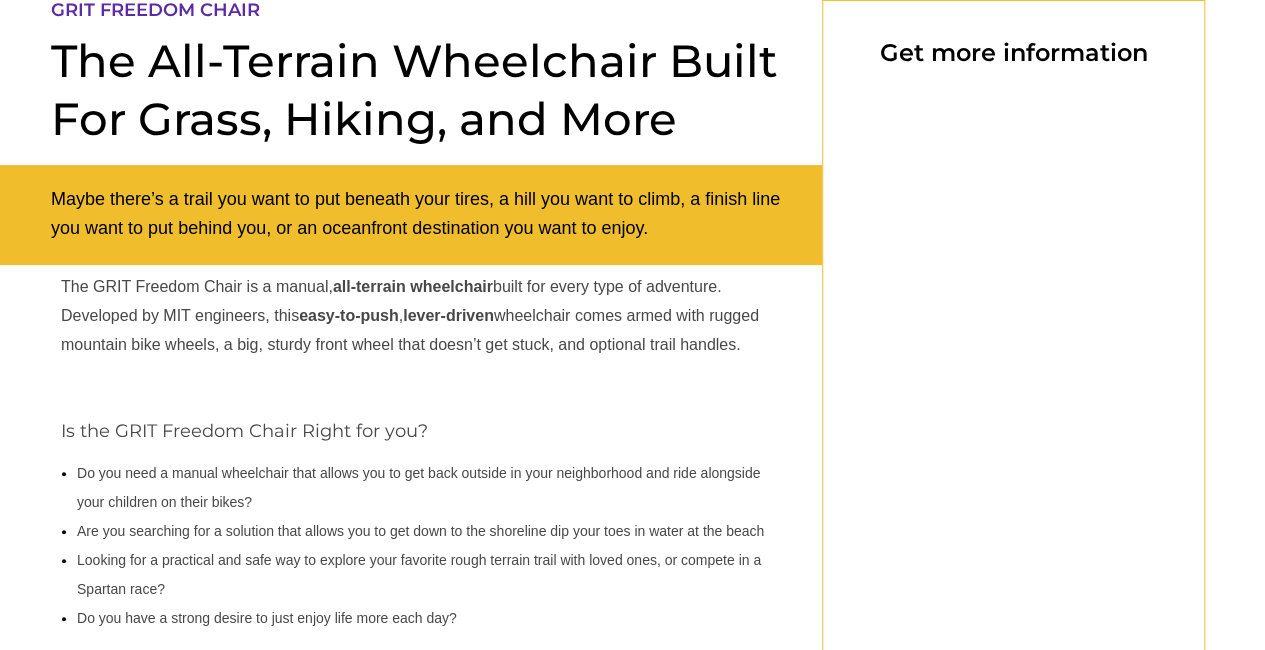 select on "US" 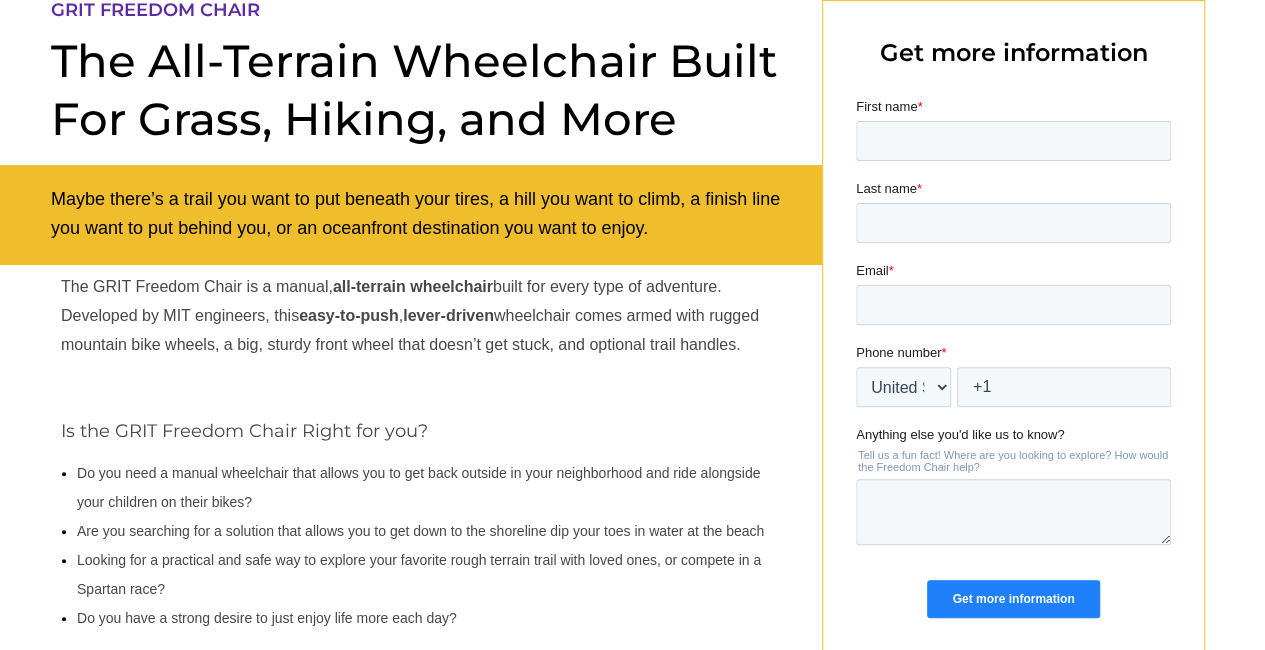 scroll, scrollTop: 0, scrollLeft: 0, axis: both 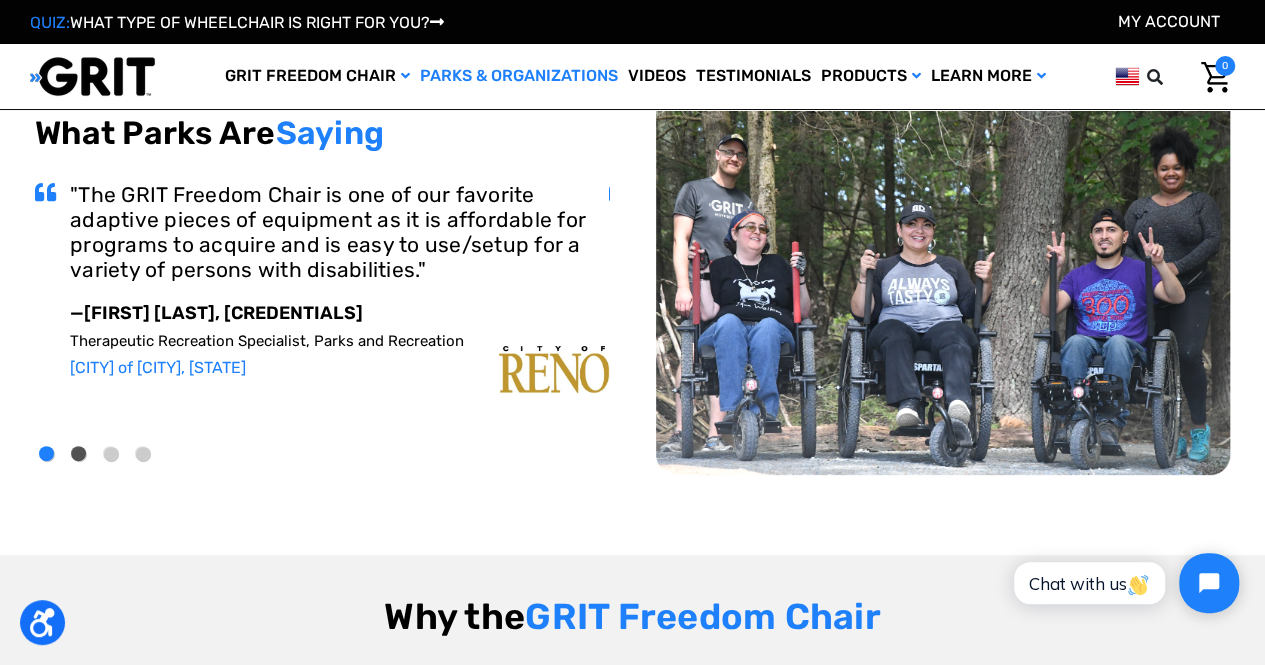 click on "2" at bounding box center (79, 454) 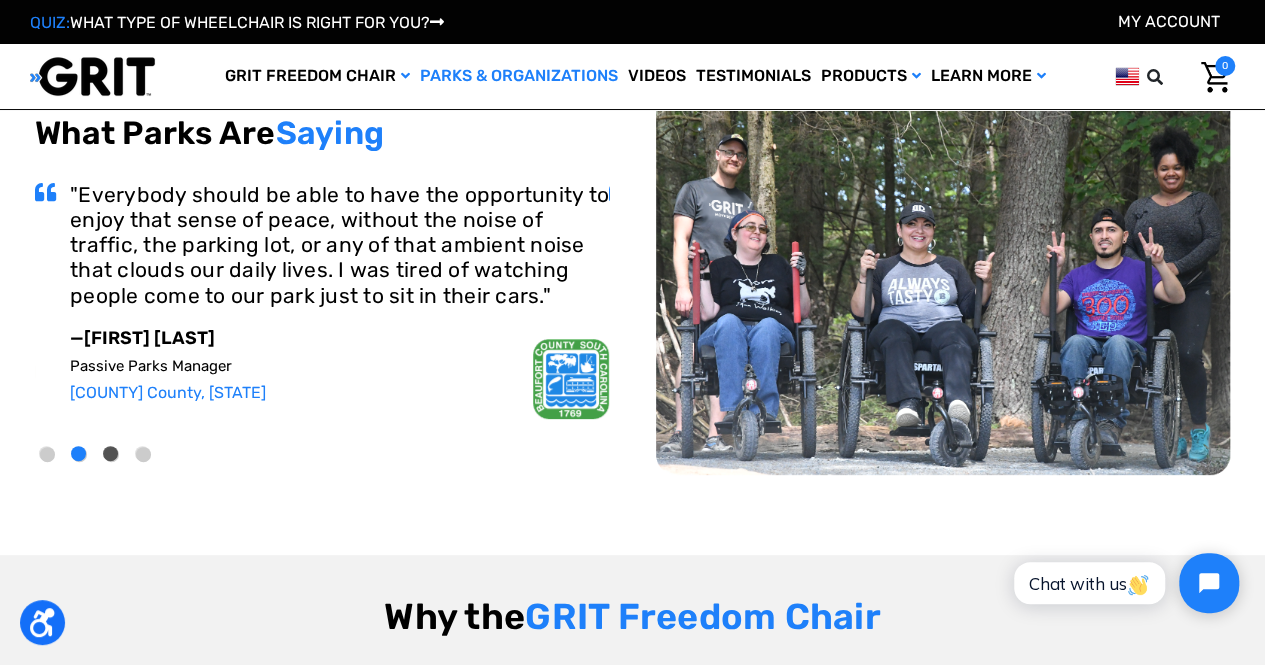 click on "3" at bounding box center (111, 454) 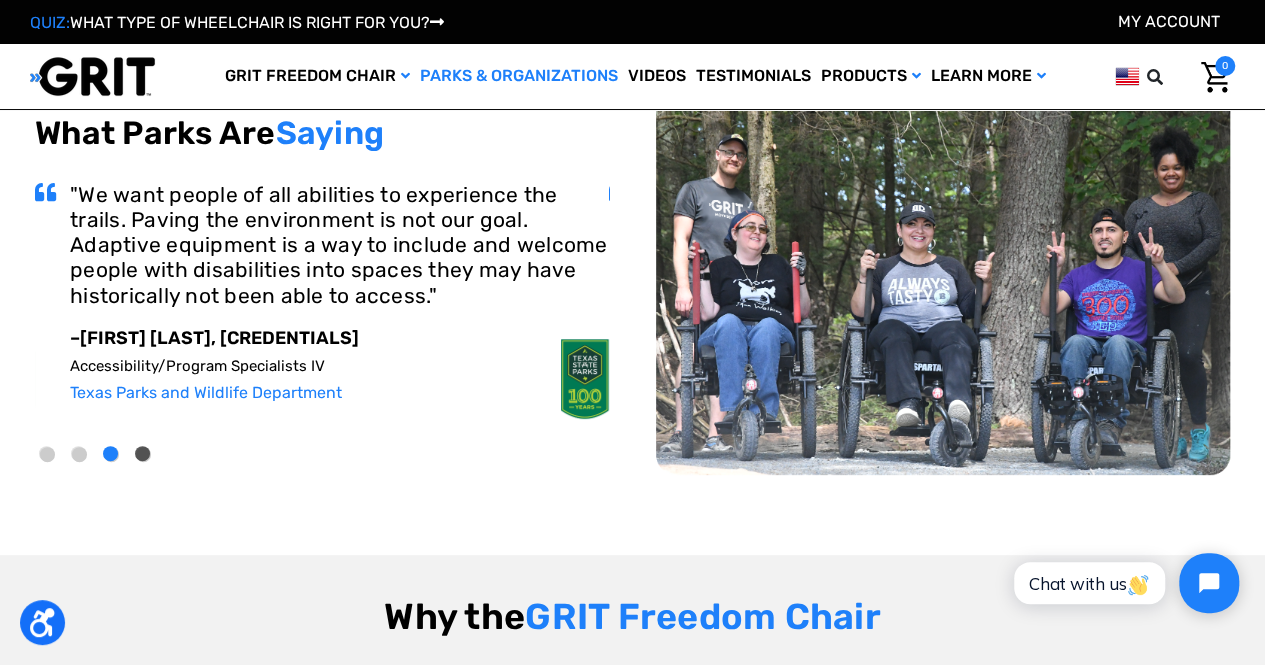 click on "4" at bounding box center [143, 454] 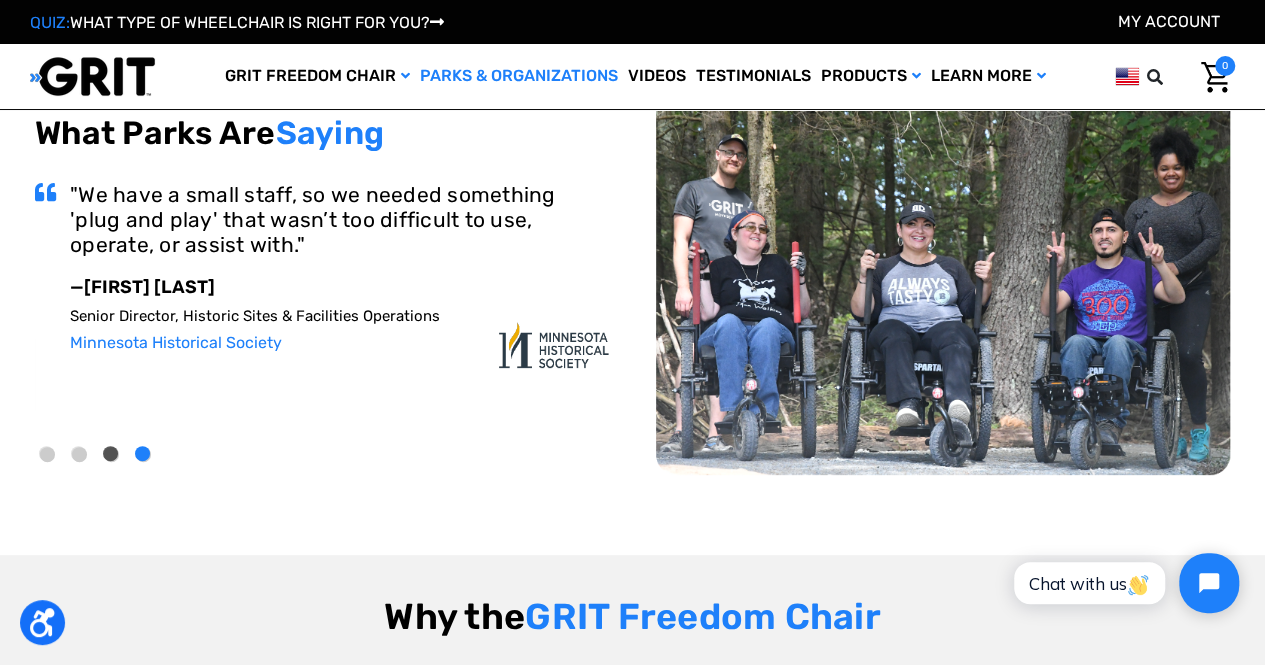 click on "3" at bounding box center [111, 454] 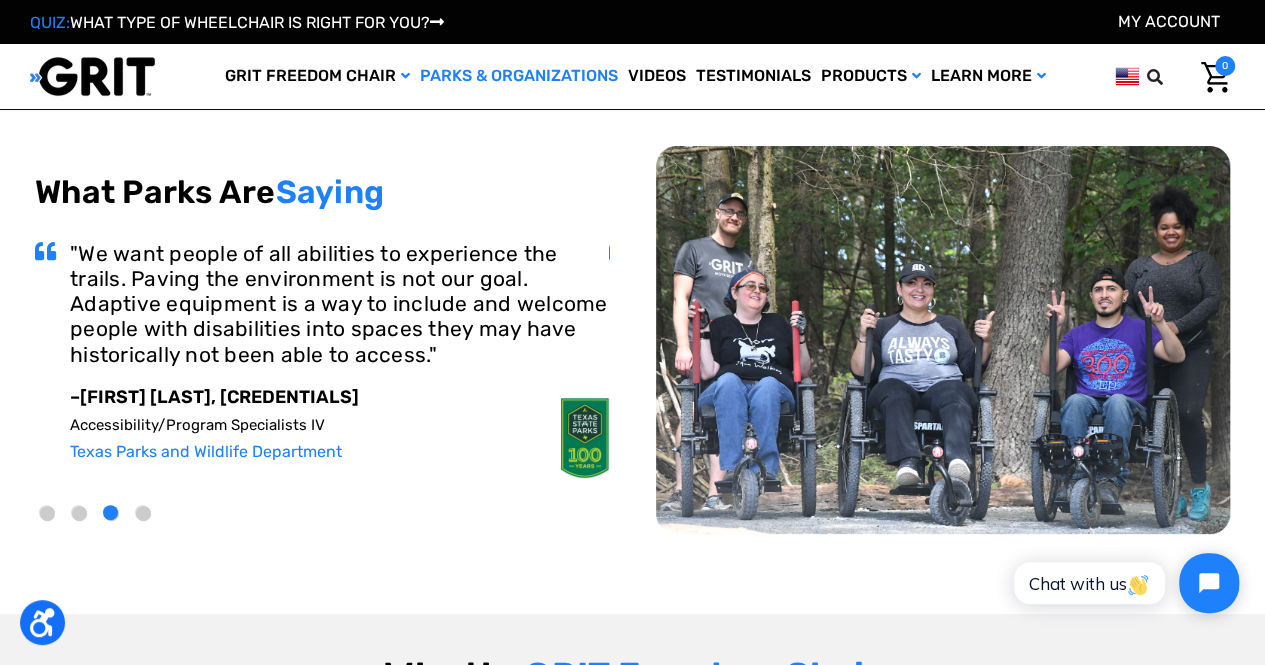 scroll, scrollTop: 0, scrollLeft: 0, axis: both 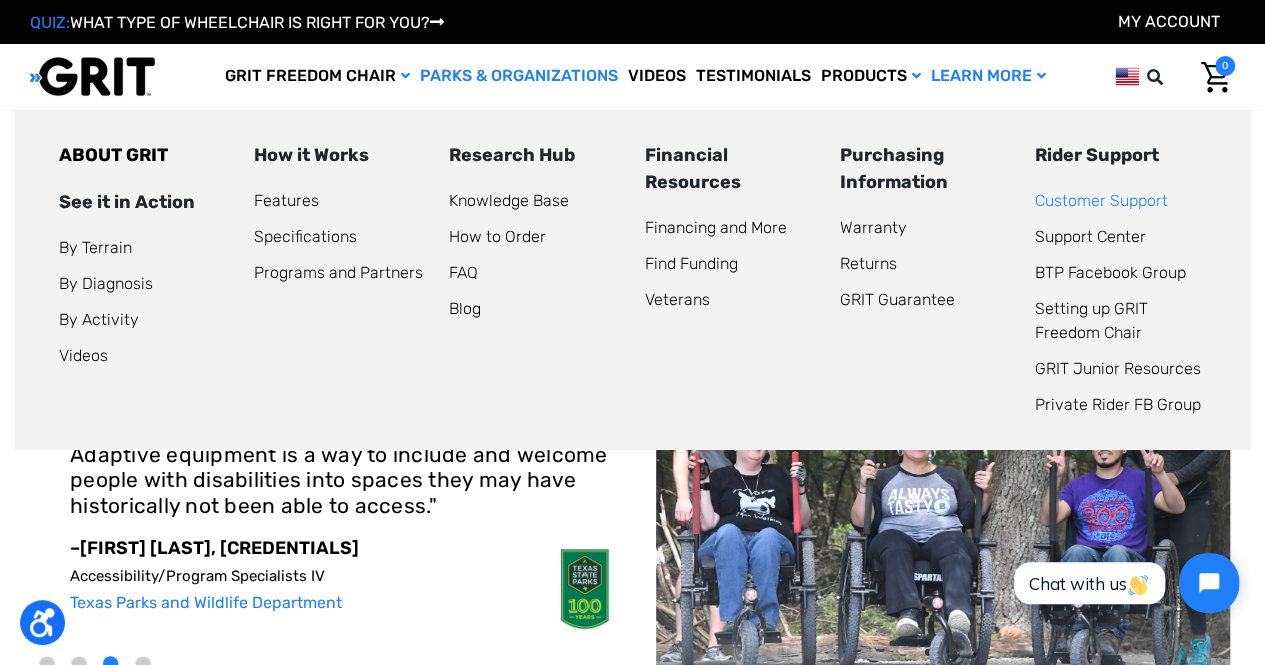 click on "Customer Support" at bounding box center (1101, 200) 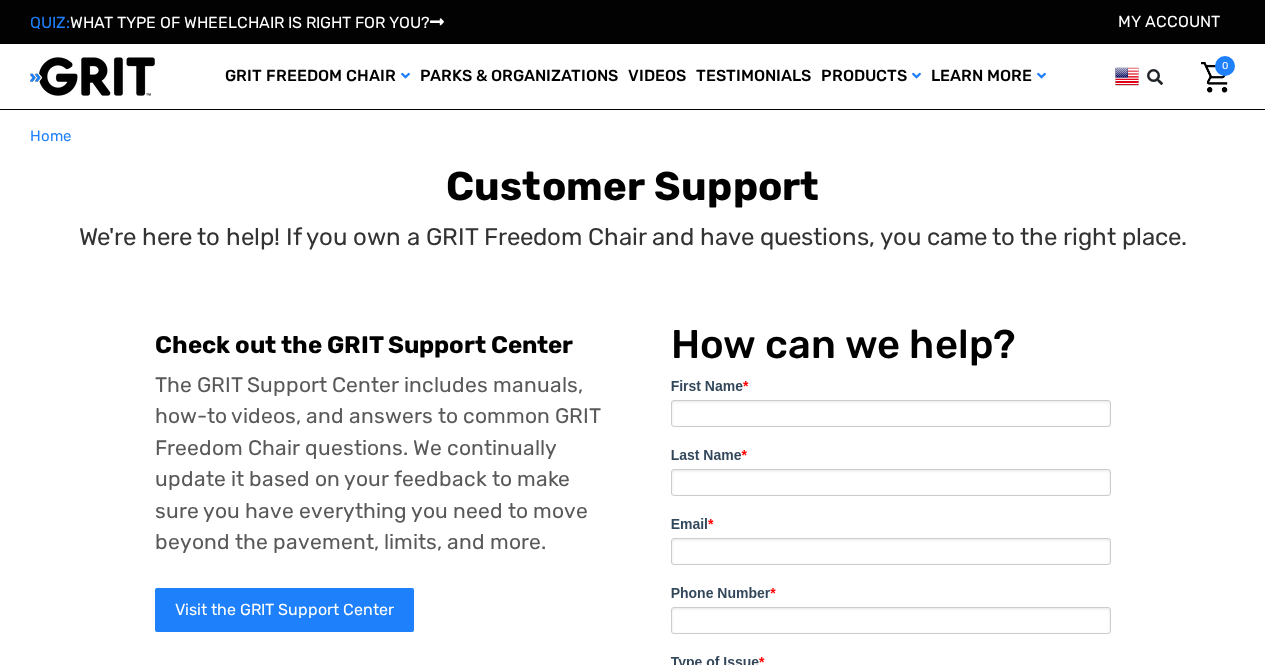 scroll, scrollTop: 0, scrollLeft: 0, axis: both 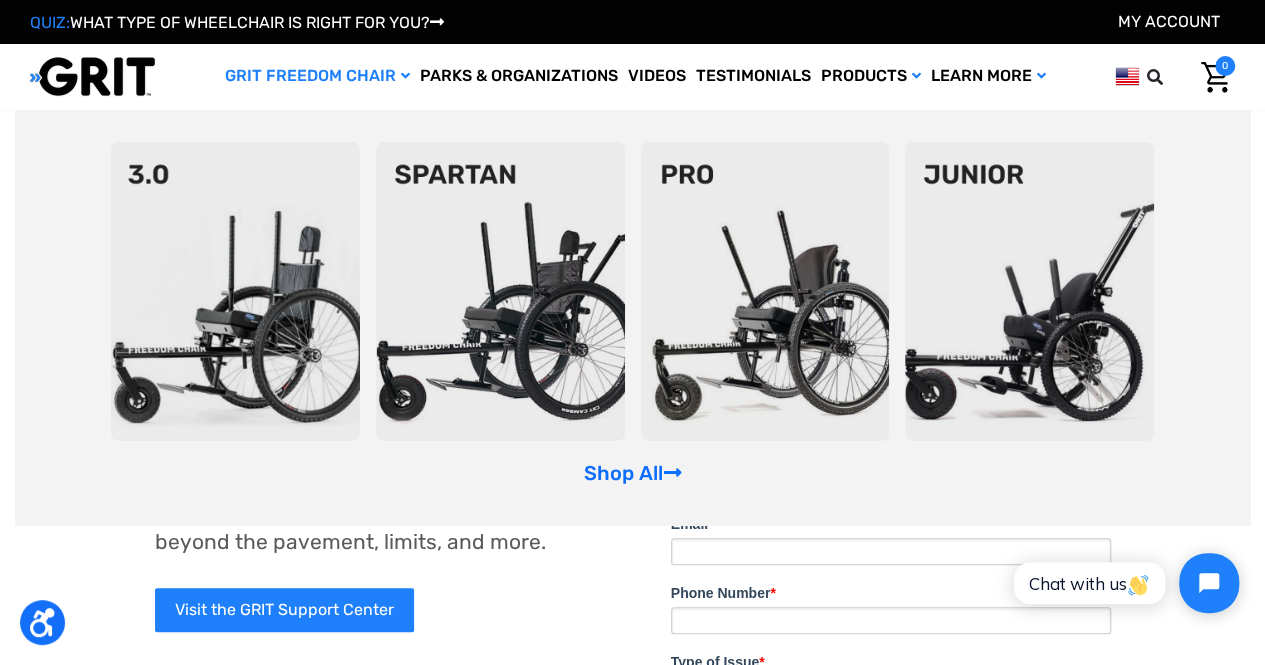click at bounding box center [500, 291] 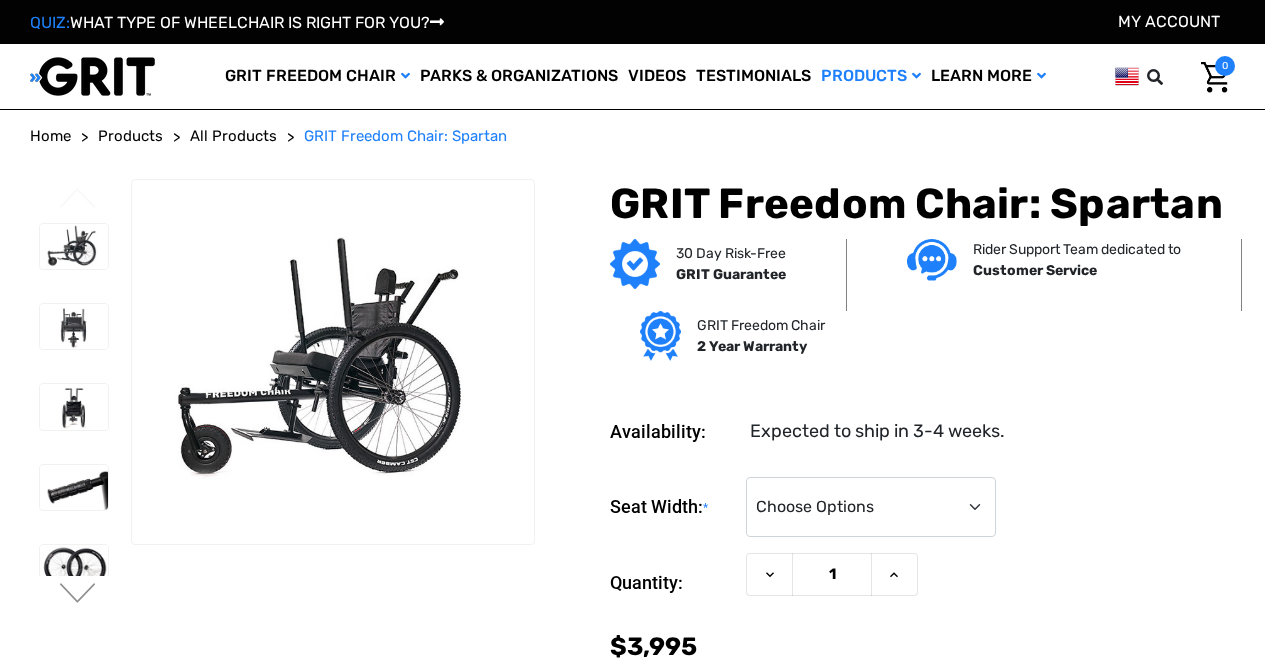 scroll, scrollTop: 0, scrollLeft: 0, axis: both 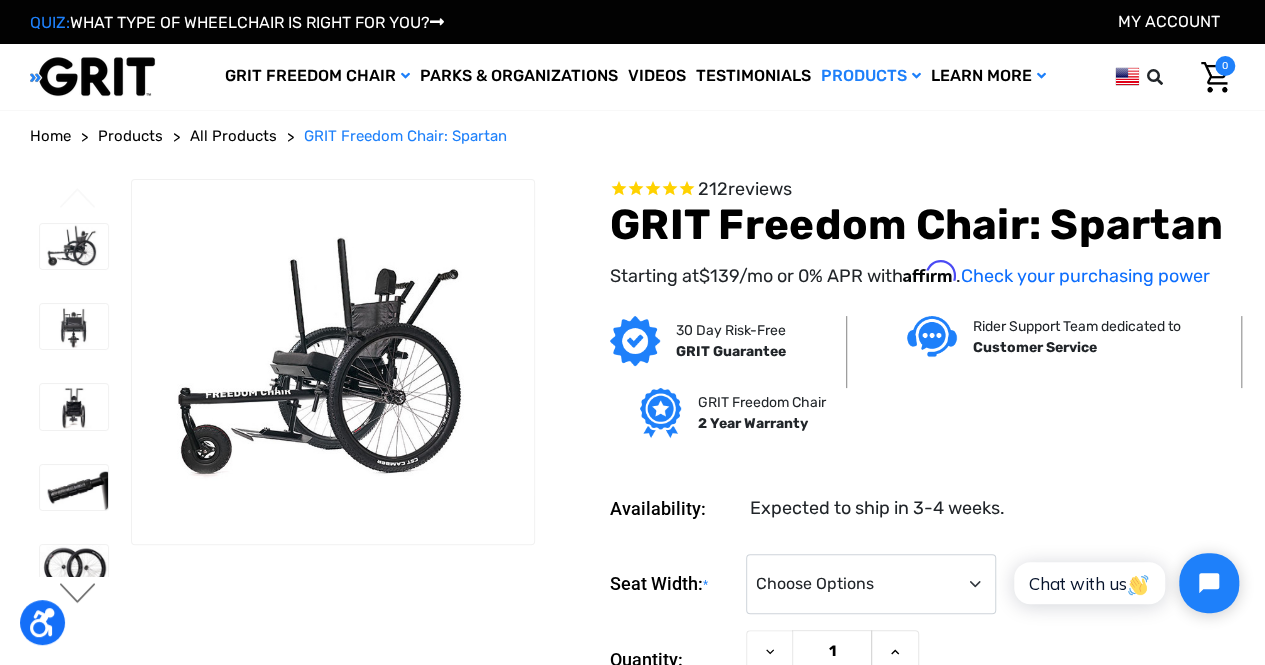 click on "Next" at bounding box center [78, 595] 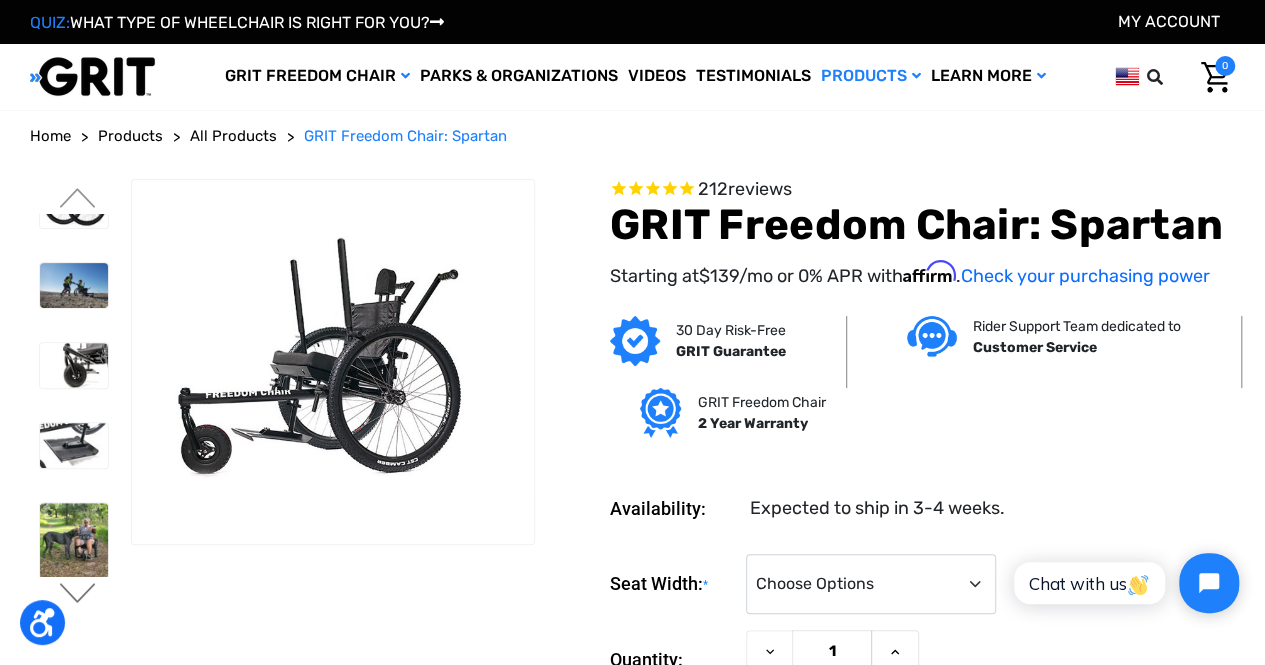 click on "Next" at bounding box center (78, 595) 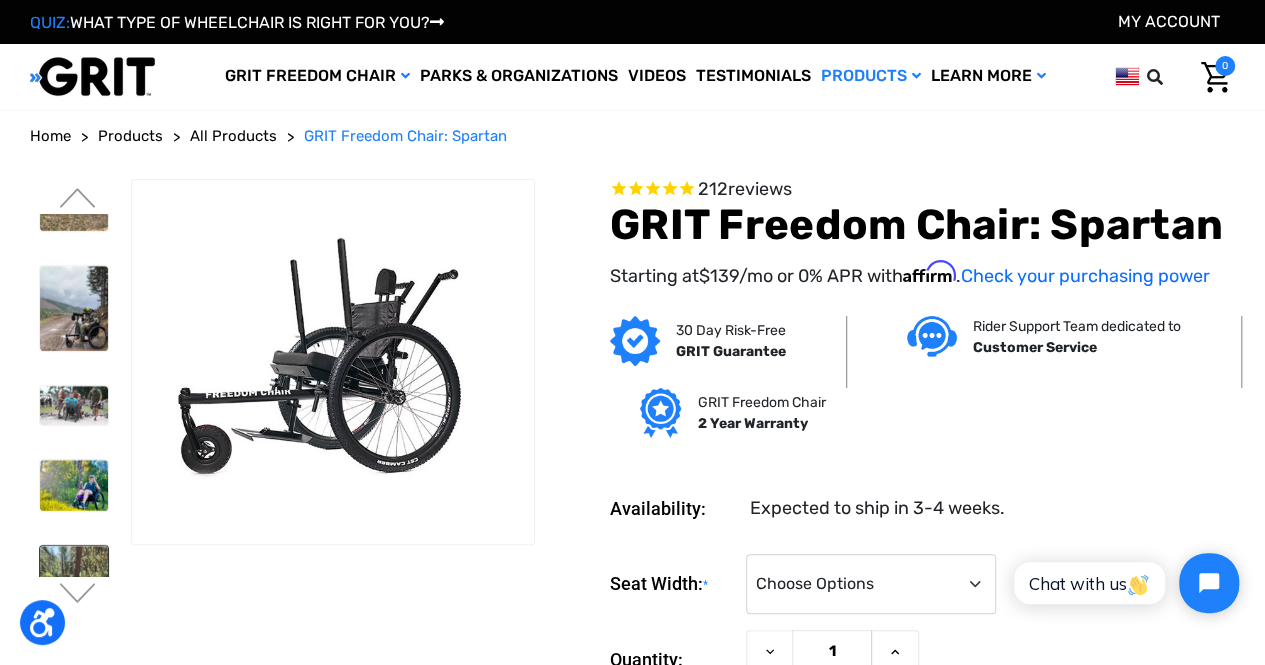 click at bounding box center (74, 615) 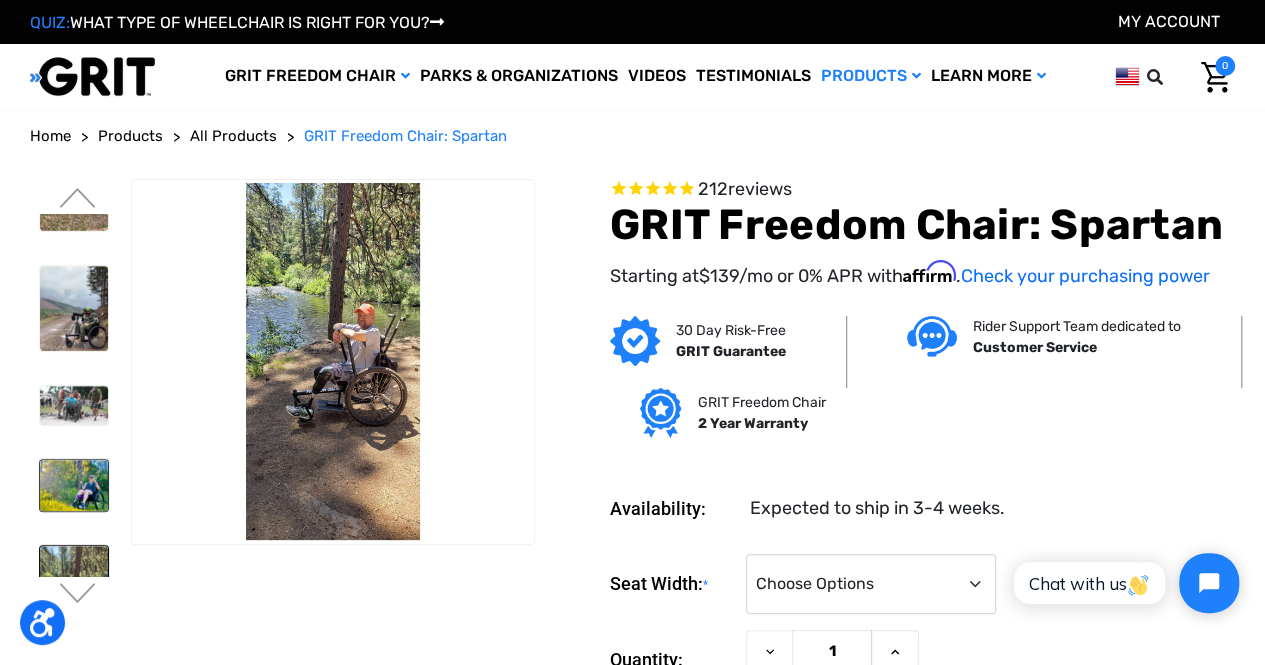 click at bounding box center (74, 485) 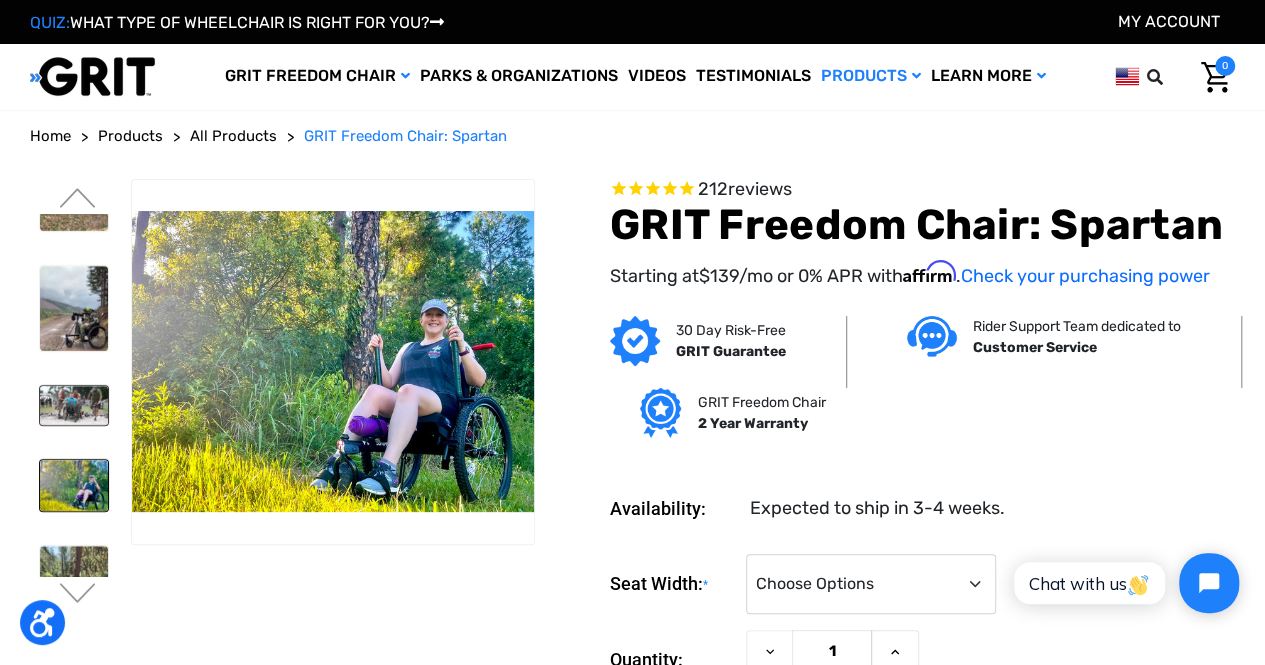 click at bounding box center (74, 405) 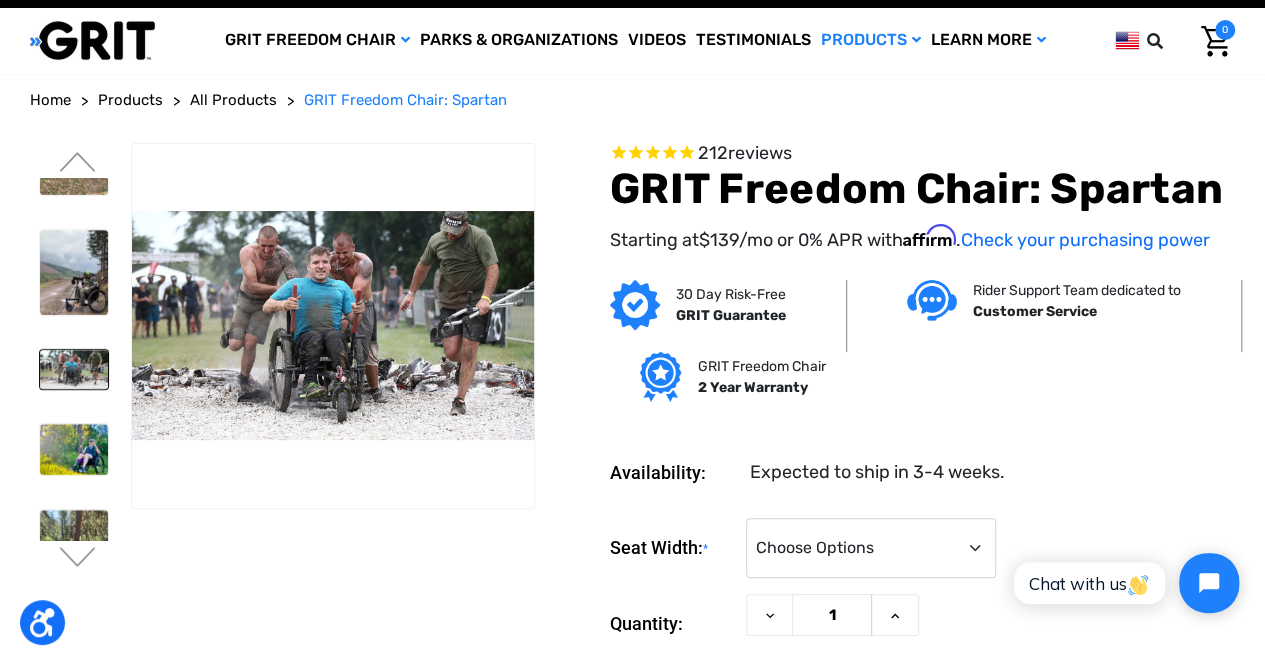 scroll, scrollTop: 0, scrollLeft: 0, axis: both 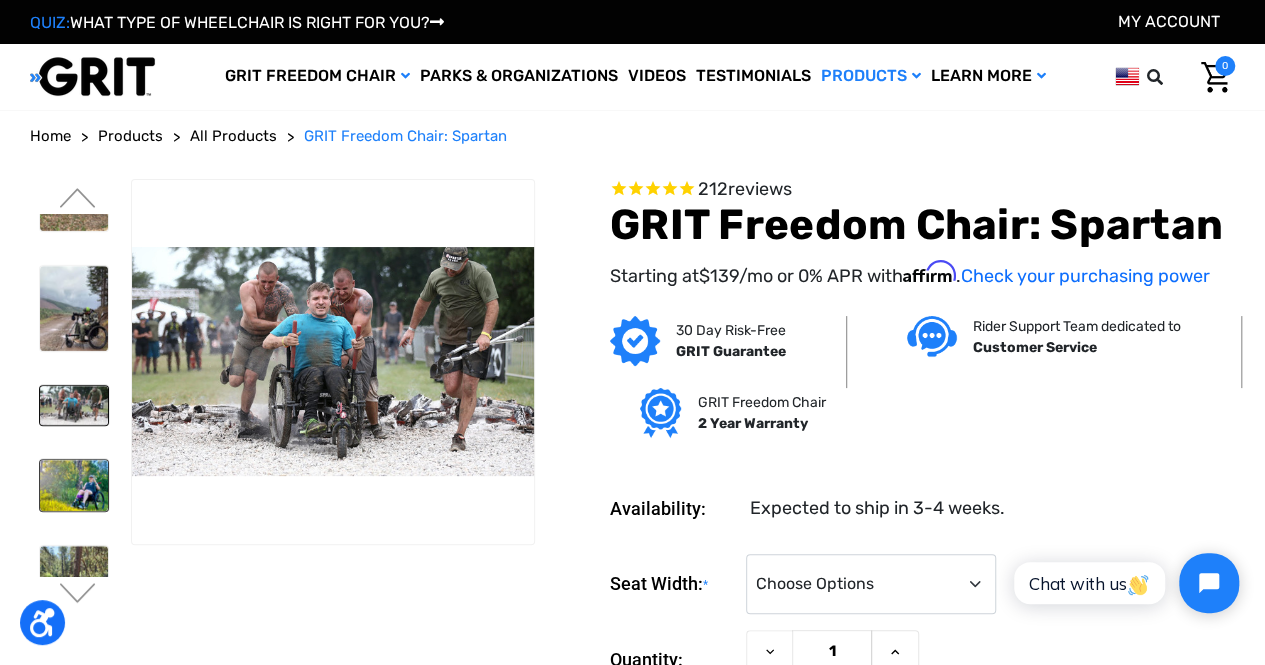 click at bounding box center [74, 485] 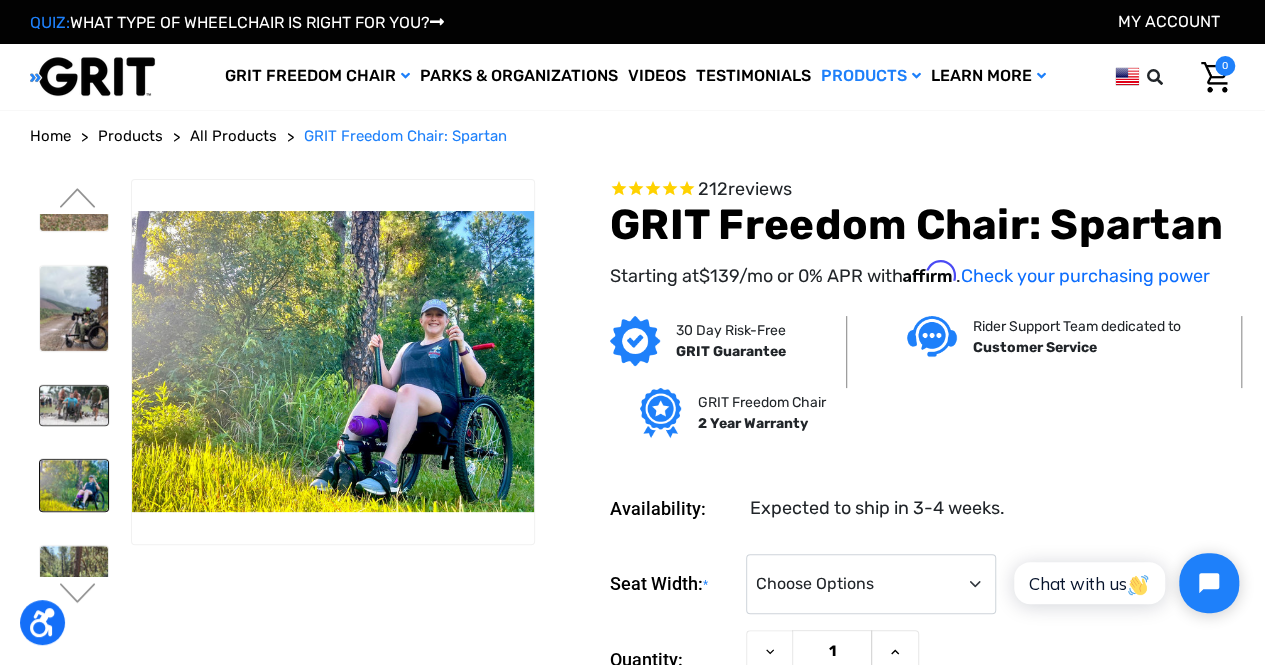 click at bounding box center (74, 405) 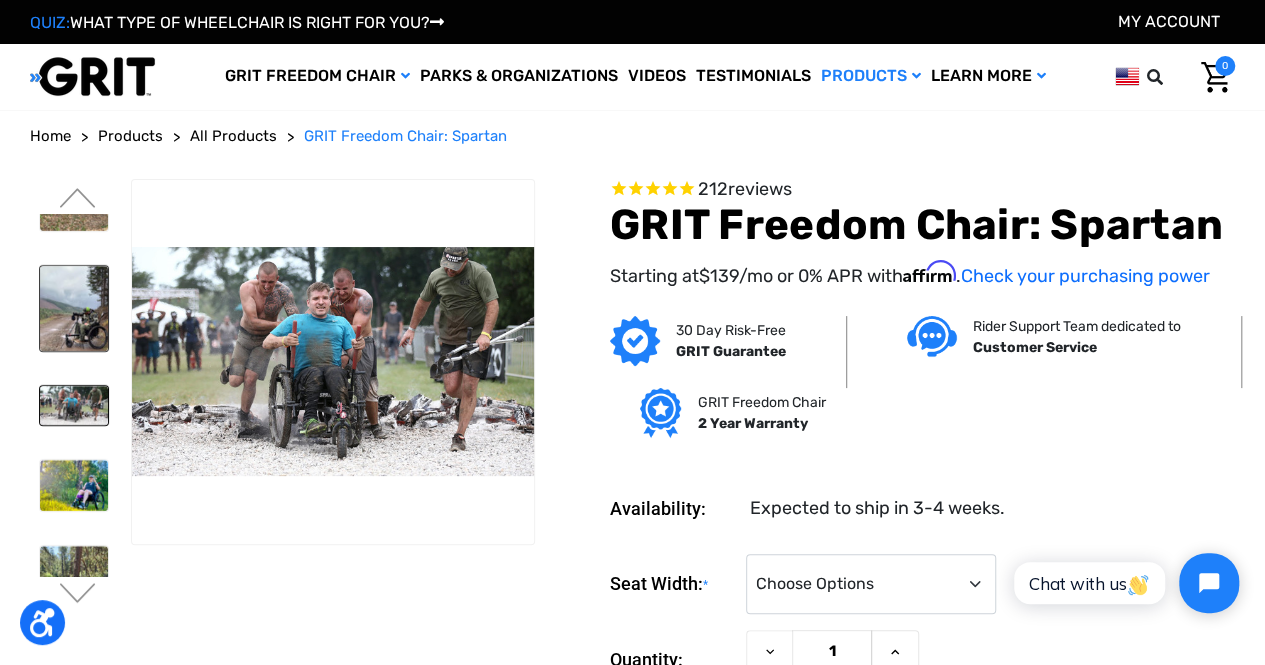 click at bounding box center [74, 308] 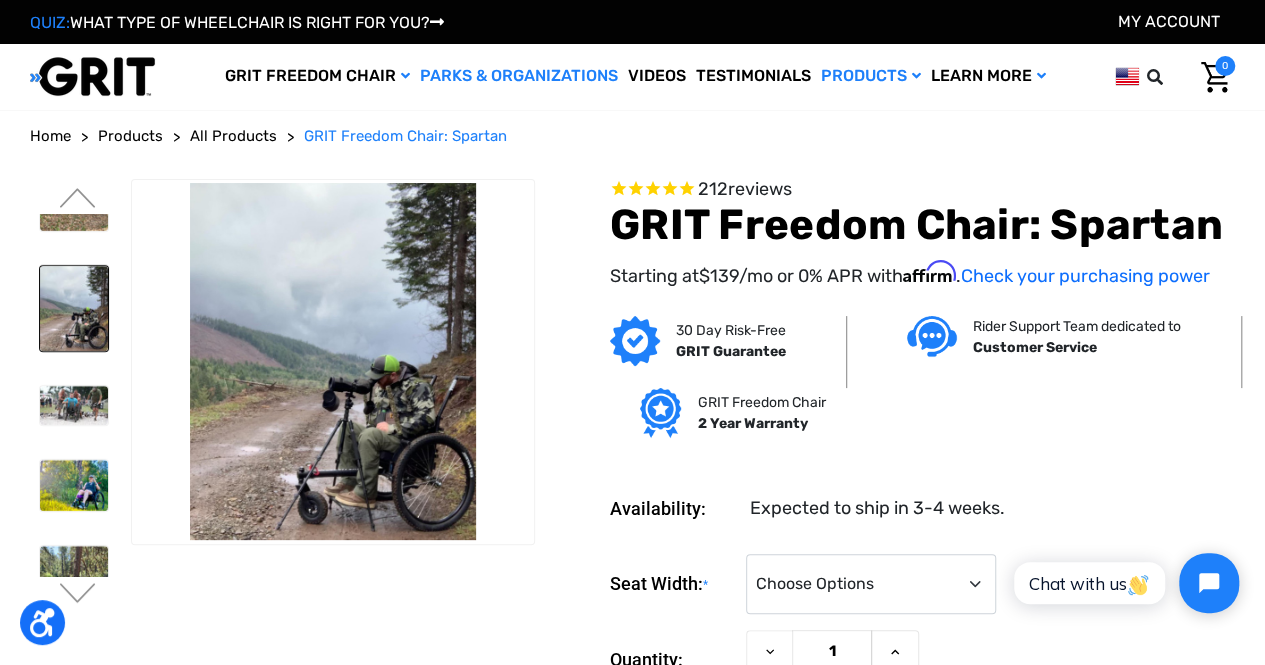 click on "Parks & Organizations" at bounding box center (519, 76) 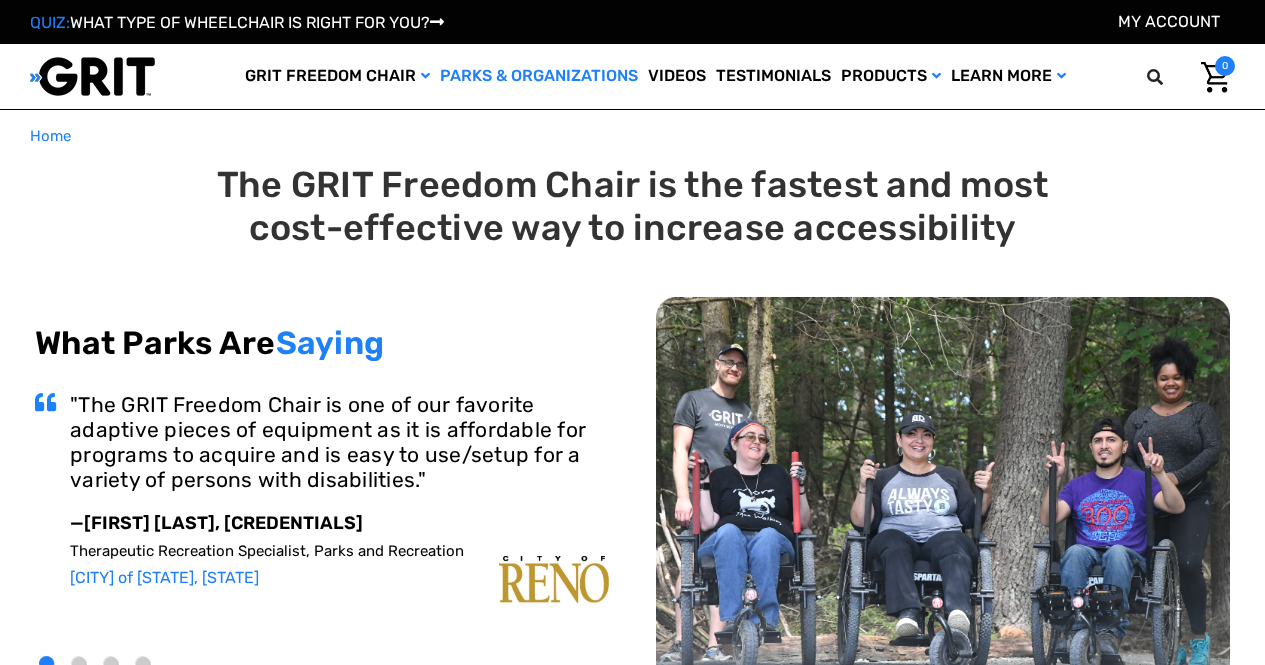 scroll, scrollTop: 0, scrollLeft: 0, axis: both 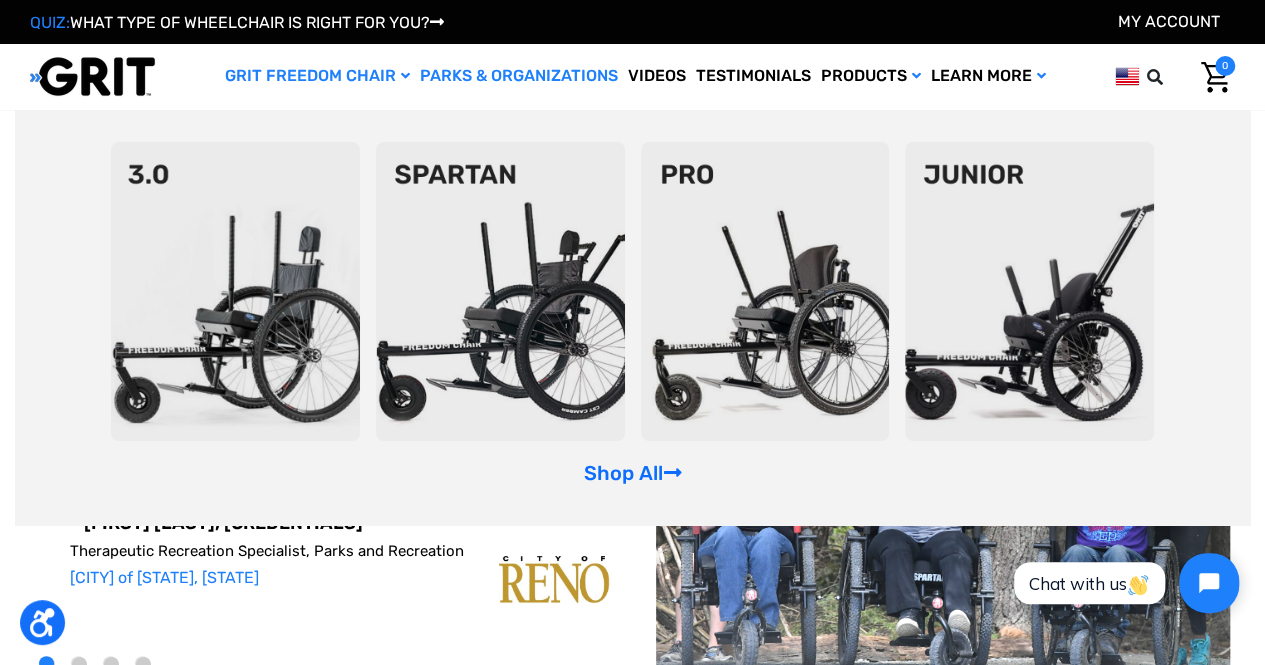 click at bounding box center (1029, 291) 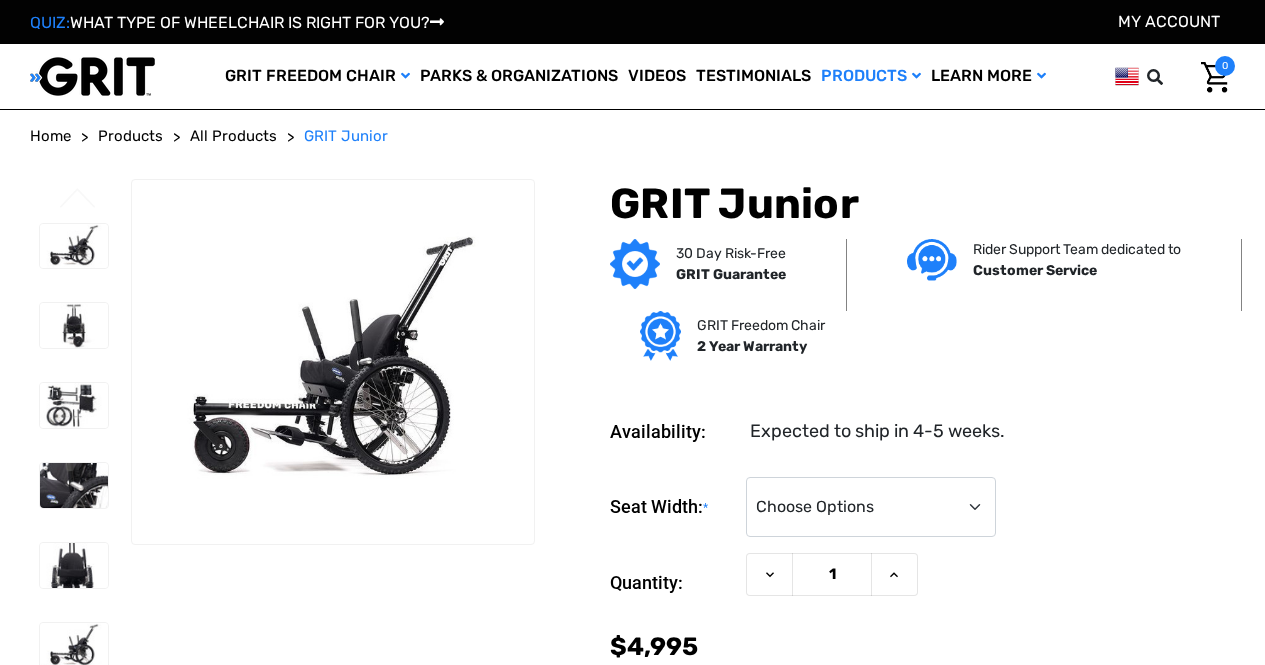 scroll, scrollTop: 0, scrollLeft: 0, axis: both 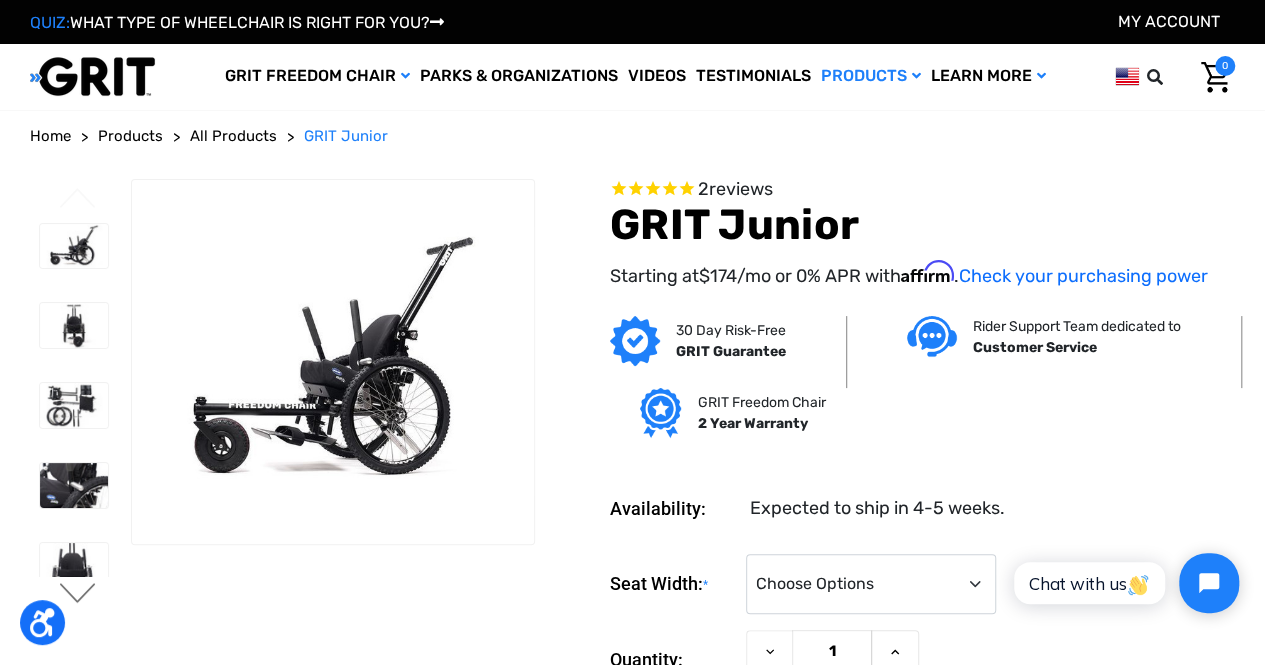 click on "Next" at bounding box center (78, 595) 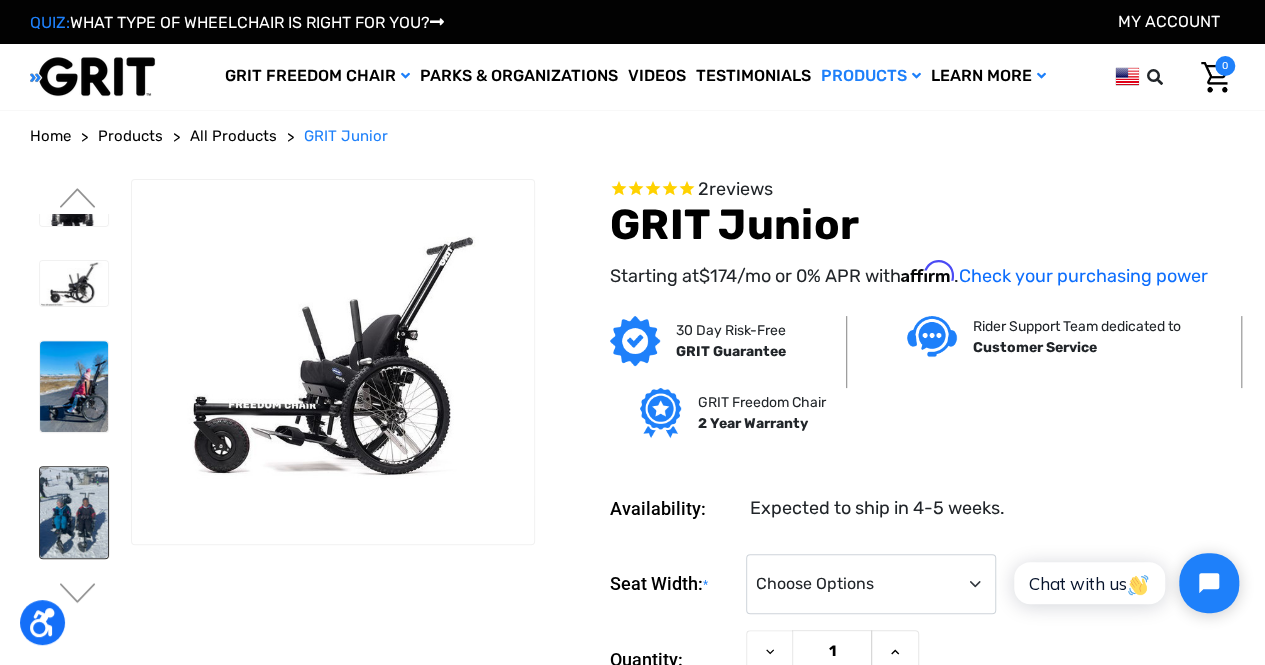 click at bounding box center [74, 512] 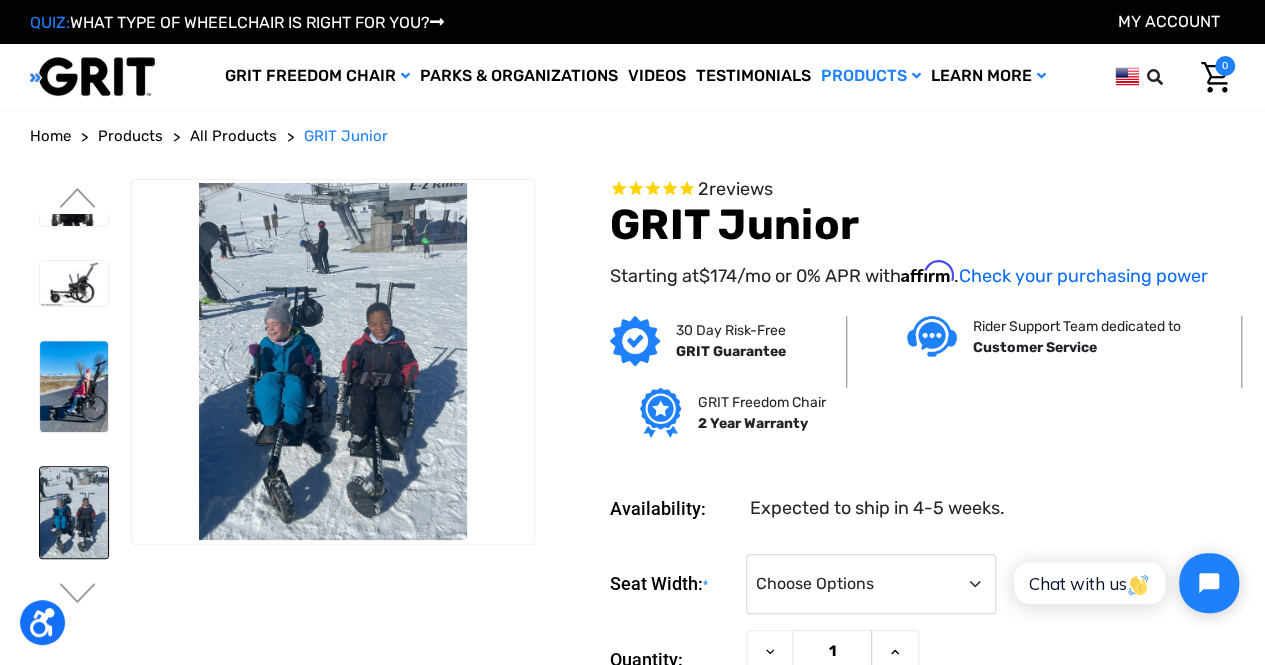 click at bounding box center (74, 638) 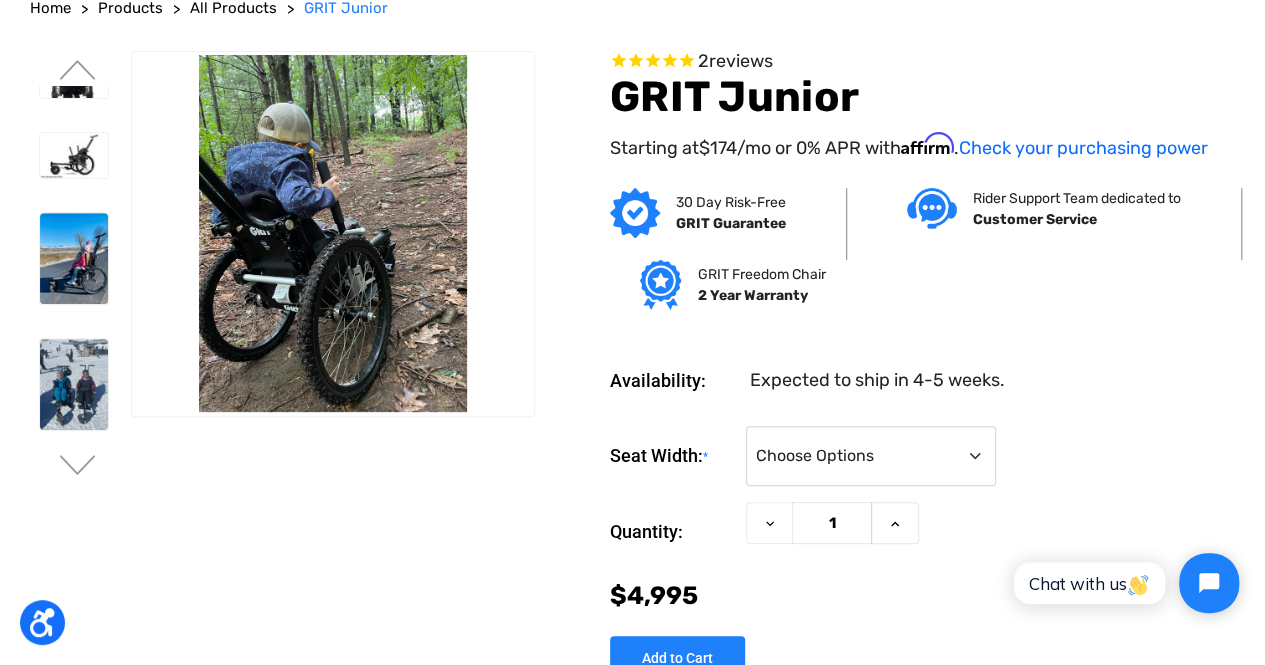 scroll, scrollTop: 0, scrollLeft: 0, axis: both 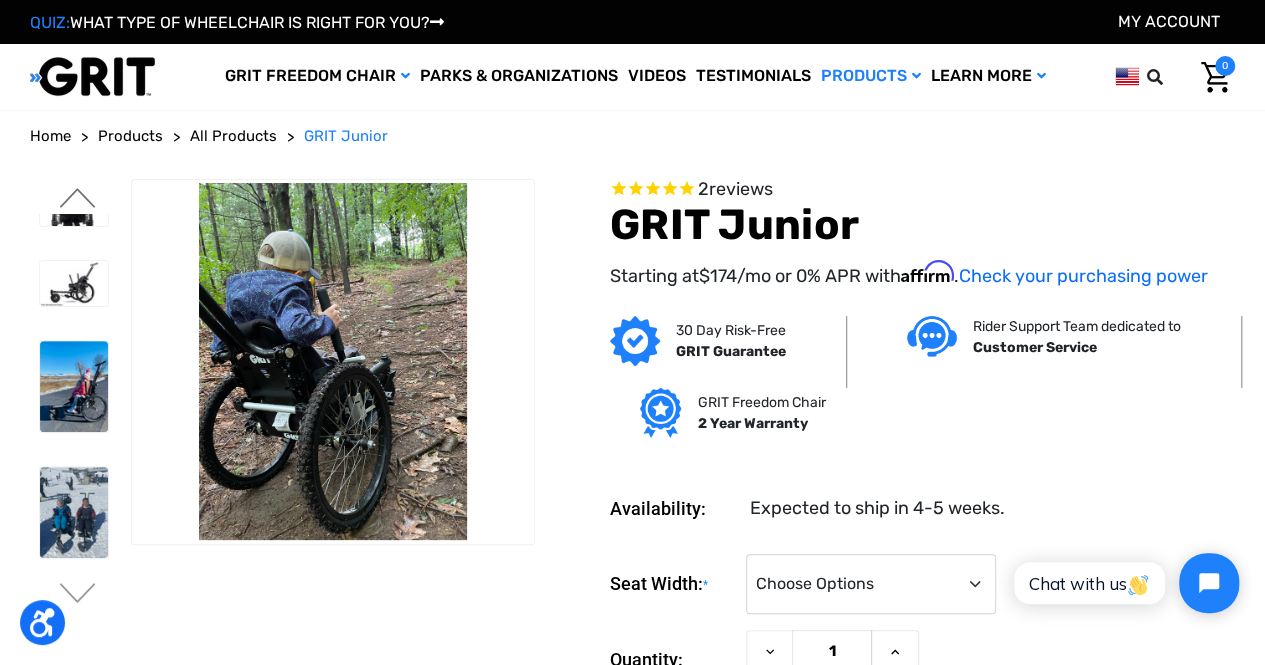 click on "Previous" at bounding box center (78, 200) 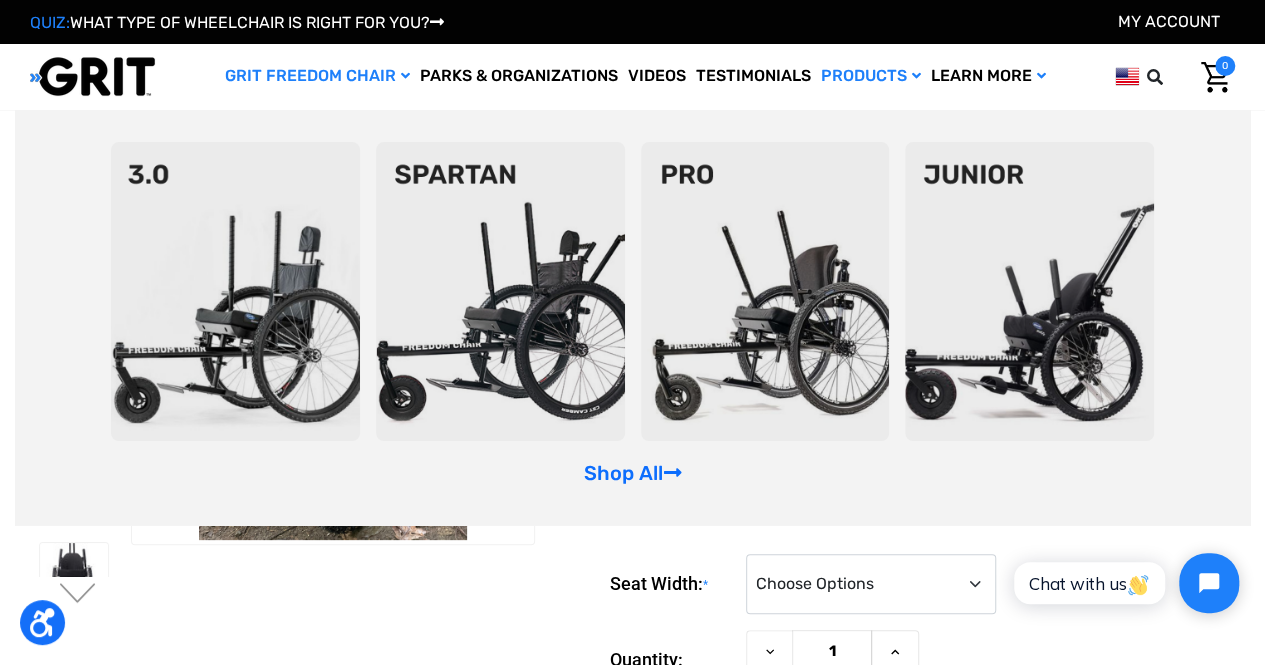 click at bounding box center [235, 291] 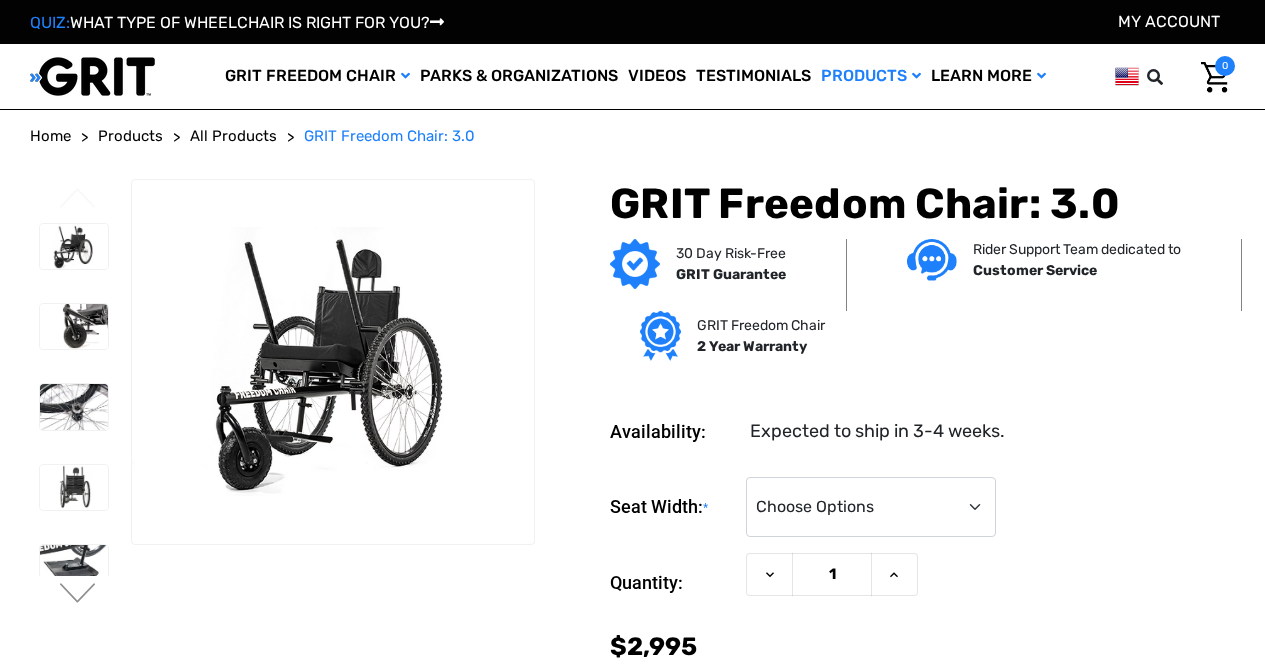 scroll, scrollTop: 0, scrollLeft: 0, axis: both 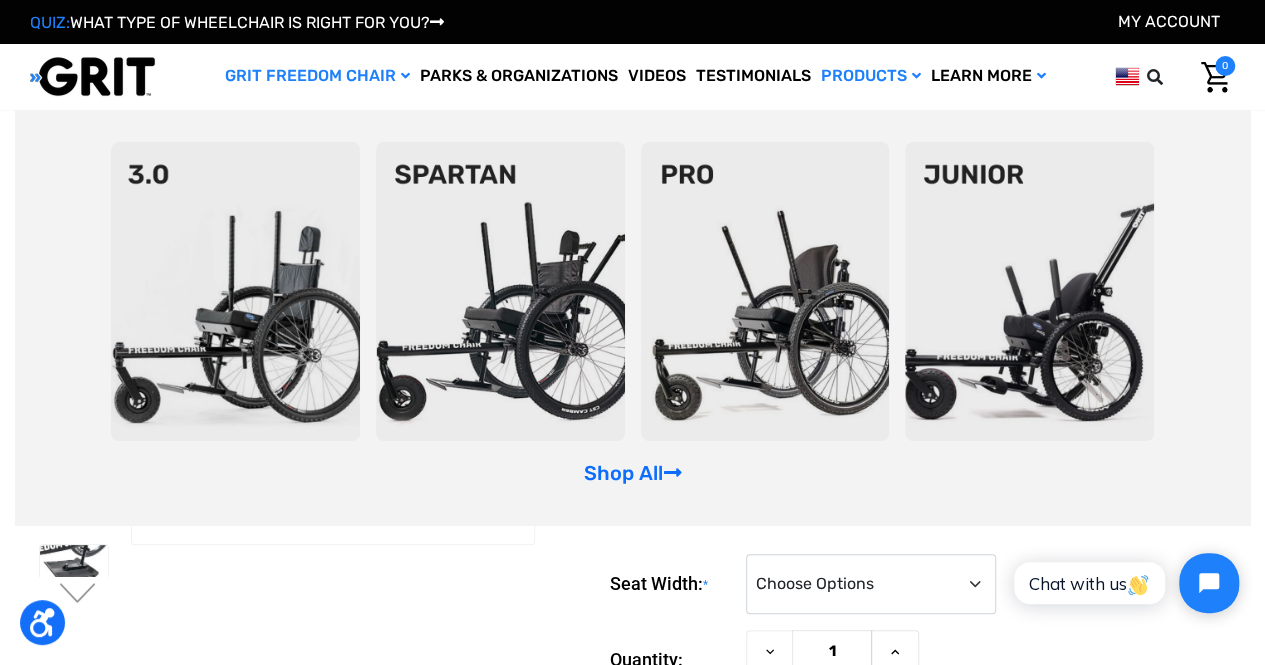 click at bounding box center (500, 291) 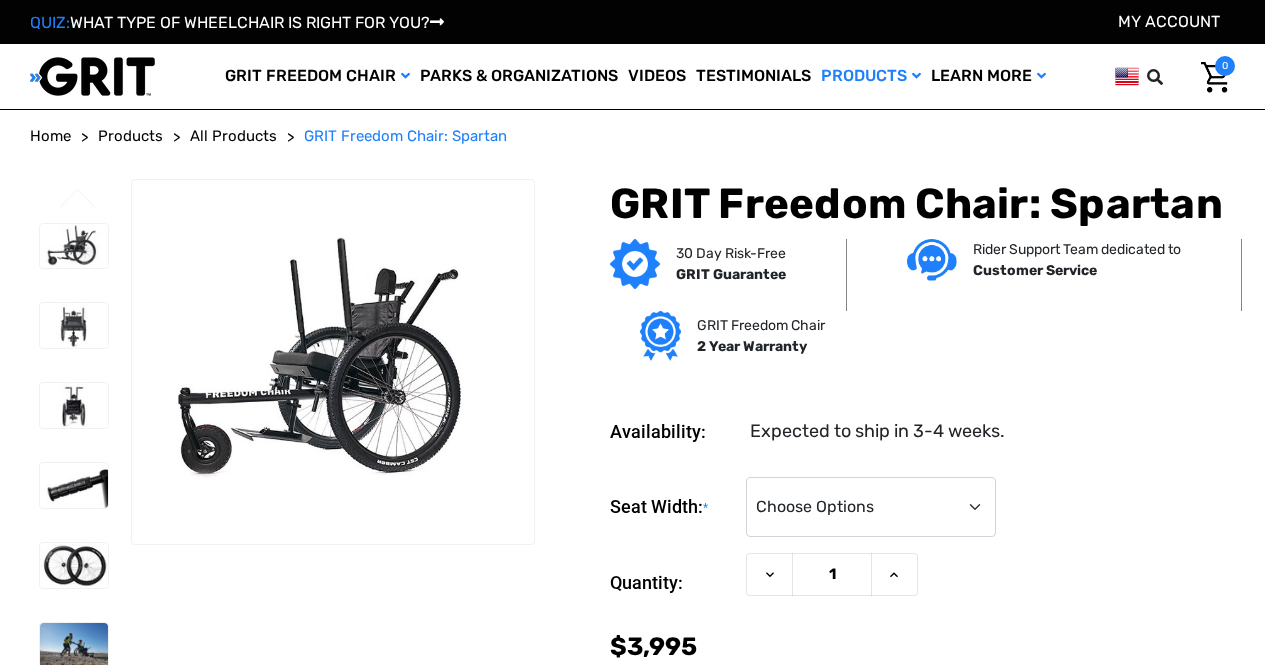 scroll, scrollTop: 0, scrollLeft: 0, axis: both 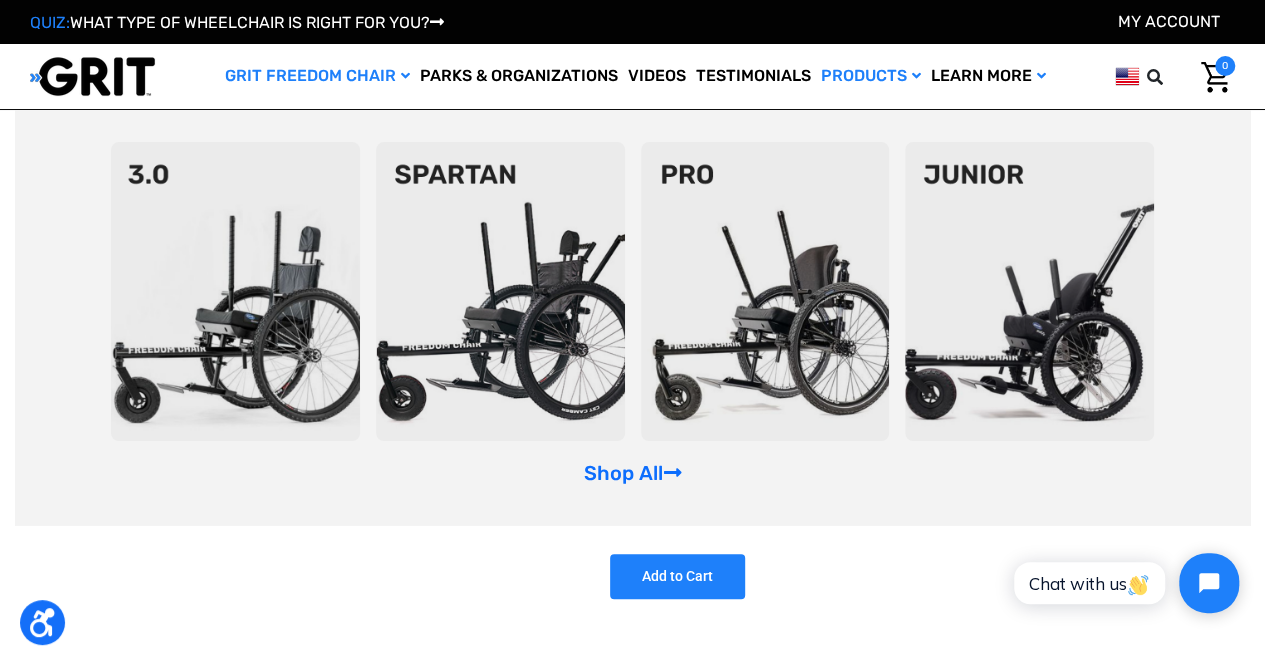 click at bounding box center [1029, 291] 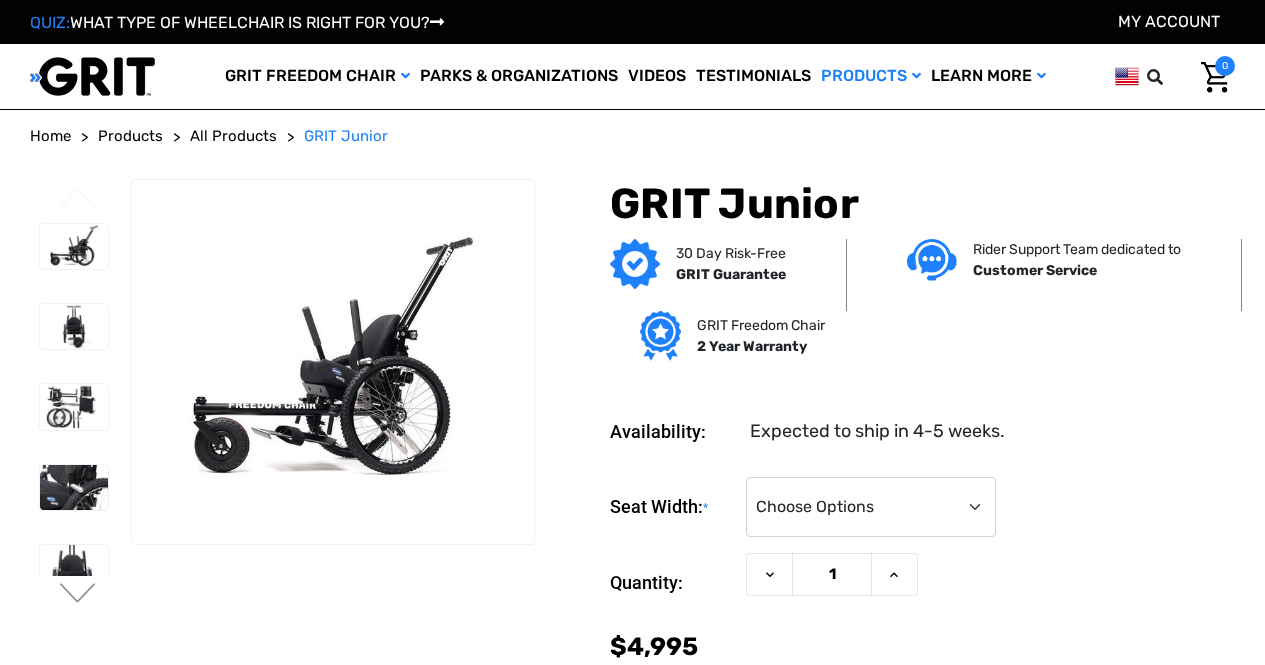 scroll, scrollTop: 0, scrollLeft: 0, axis: both 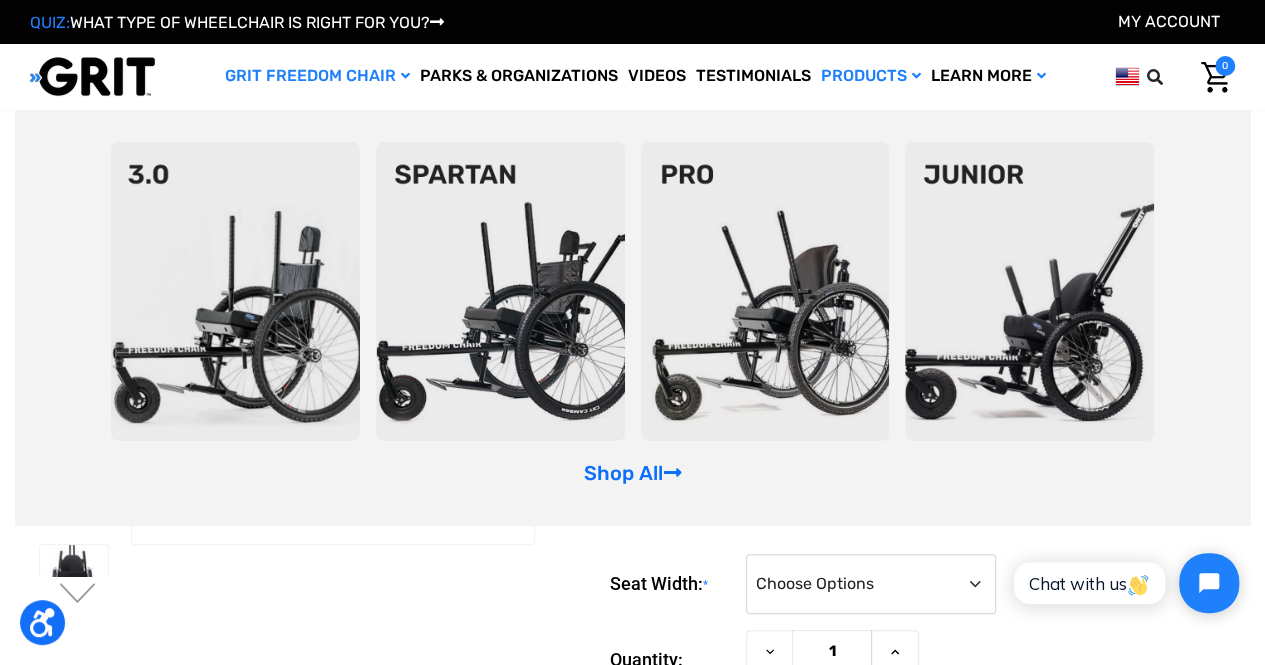 click at bounding box center [500, 291] 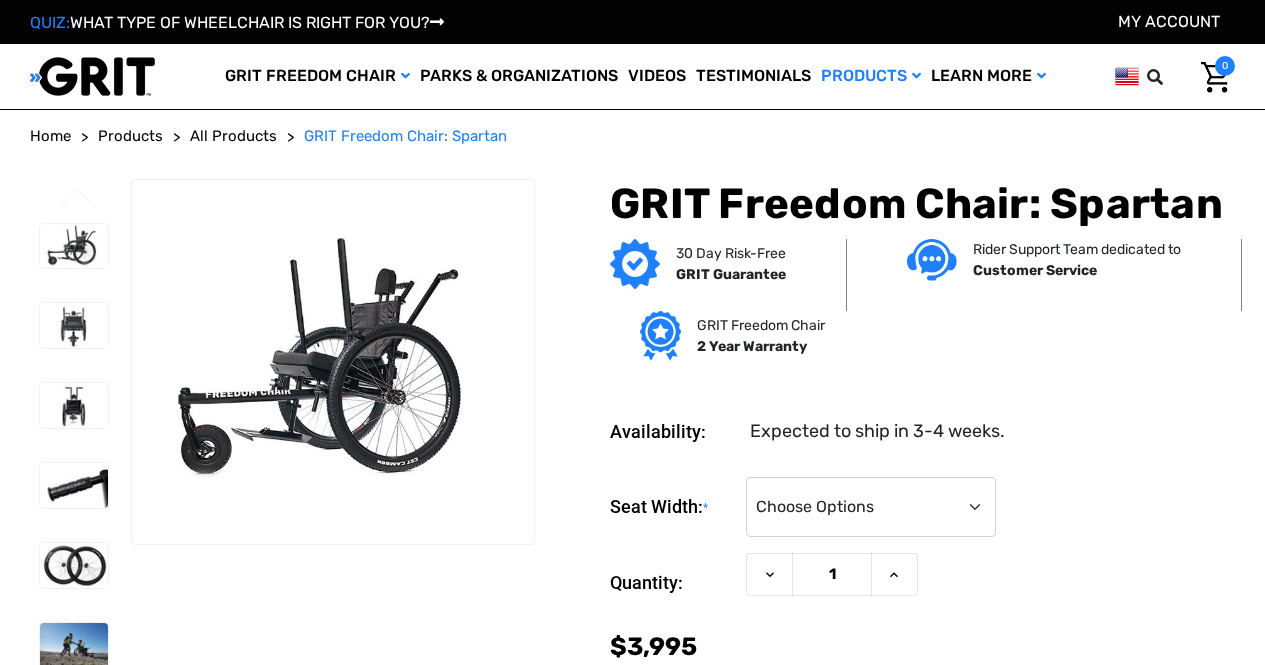 scroll, scrollTop: 0, scrollLeft: 0, axis: both 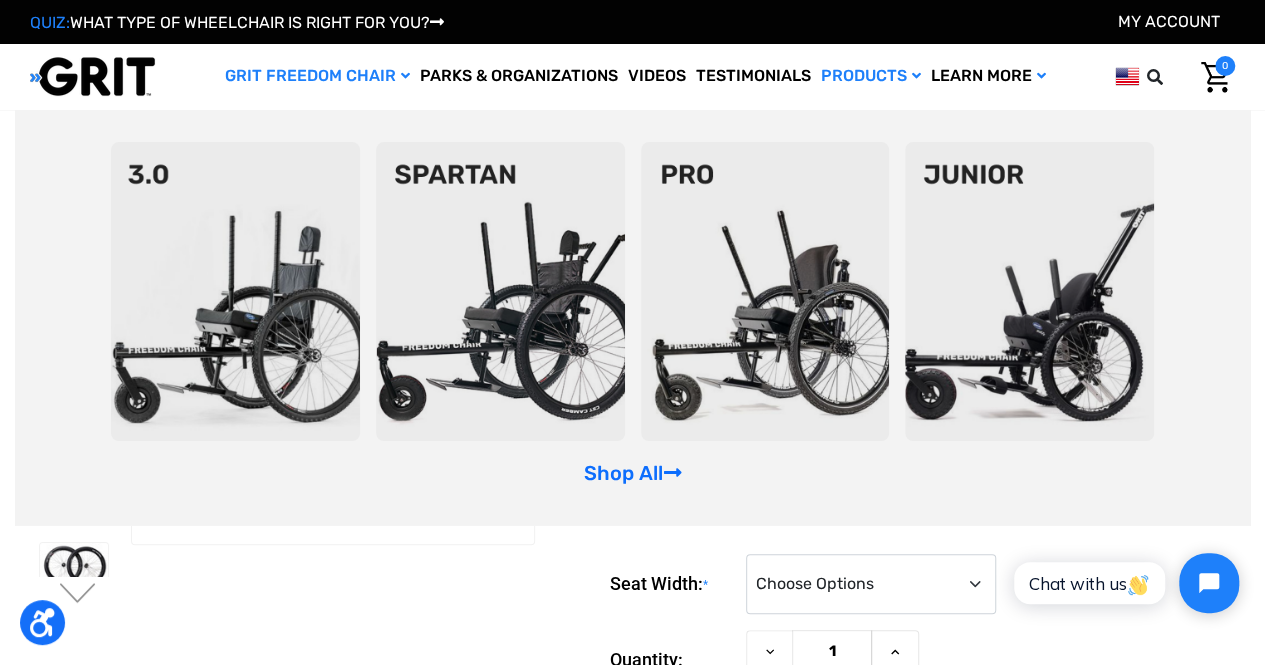 click at bounding box center (235, 291) 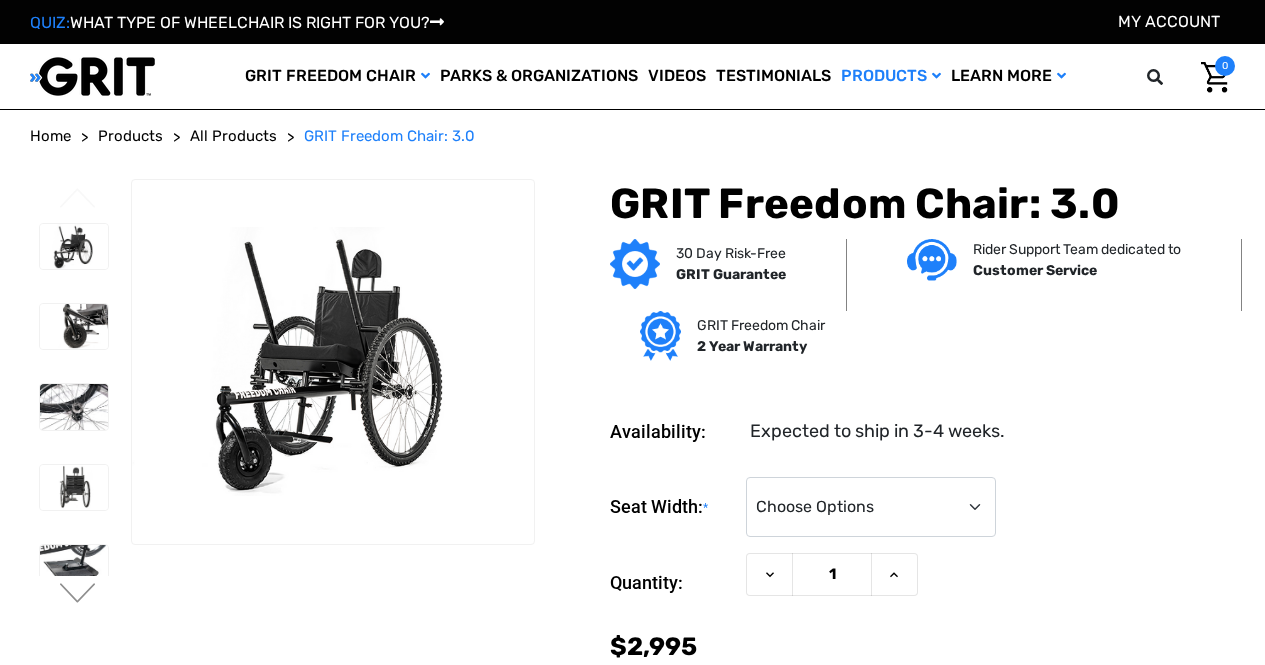 scroll, scrollTop: 0, scrollLeft: 0, axis: both 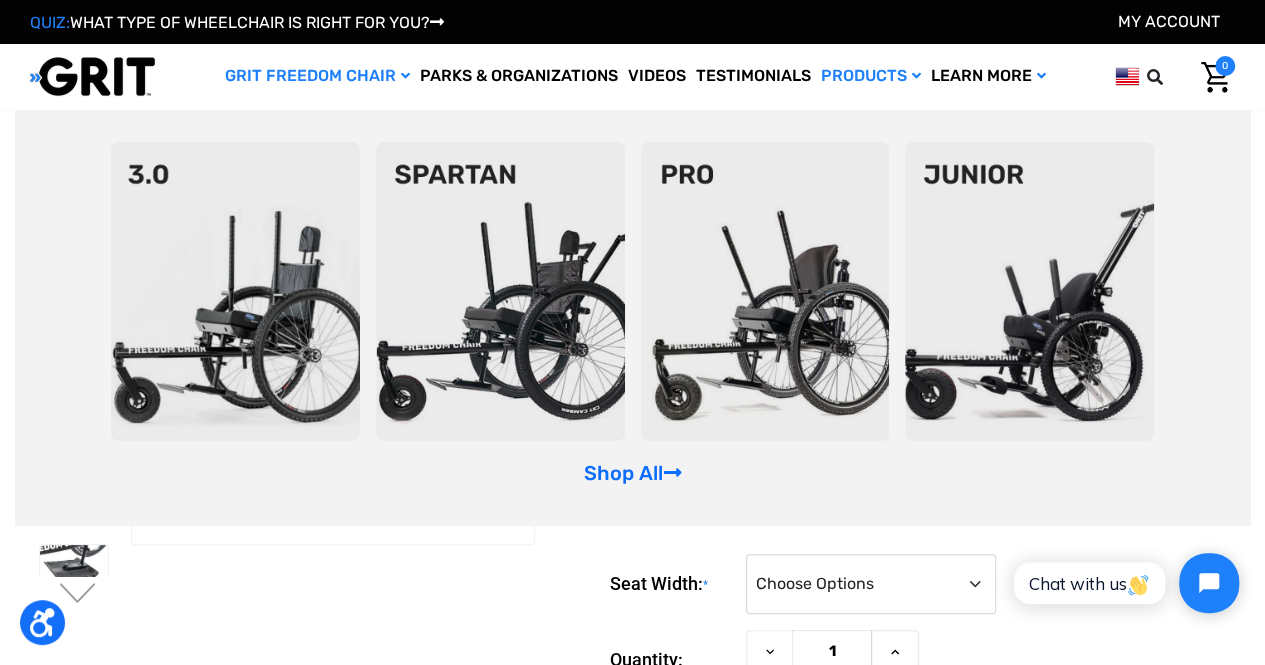 click at bounding box center (500, 291) 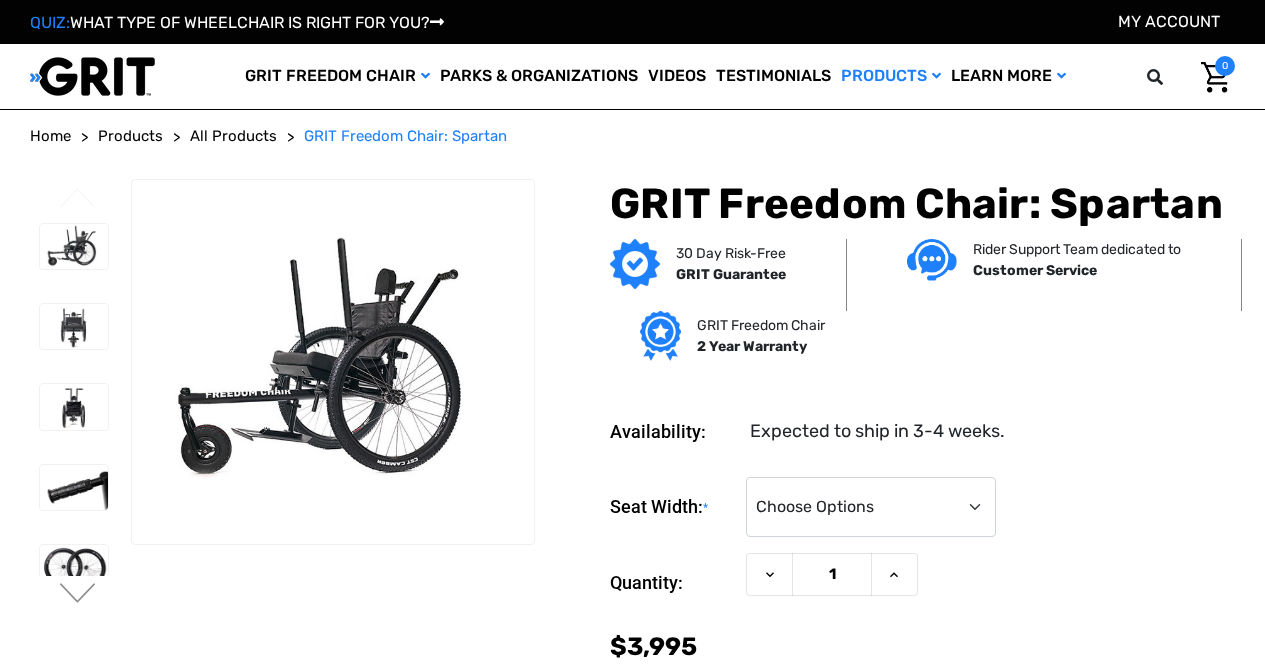 scroll, scrollTop: 0, scrollLeft: 0, axis: both 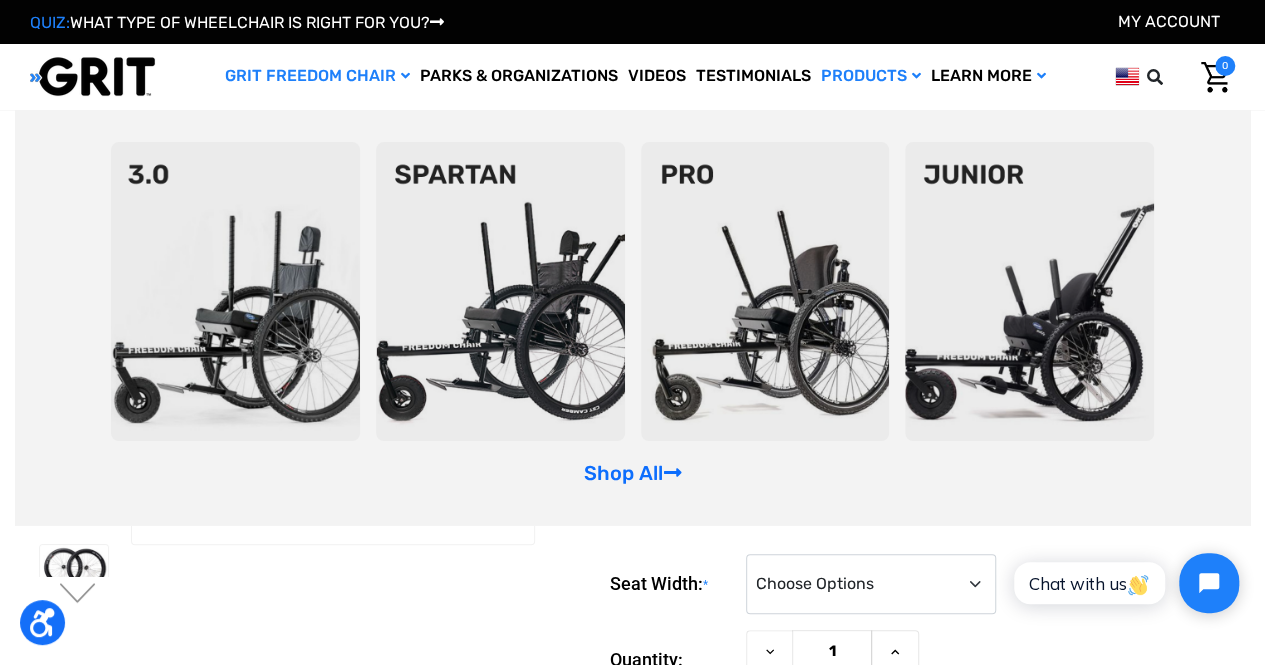 click at bounding box center [500, 291] 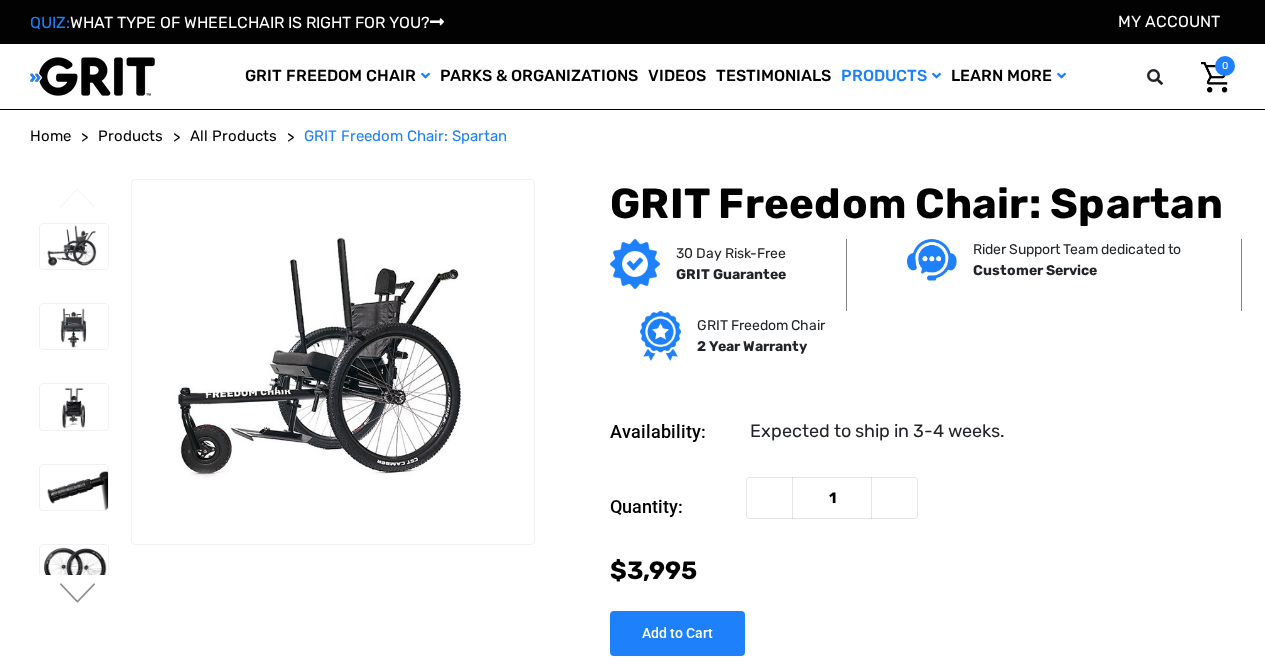 scroll, scrollTop: 0, scrollLeft: 0, axis: both 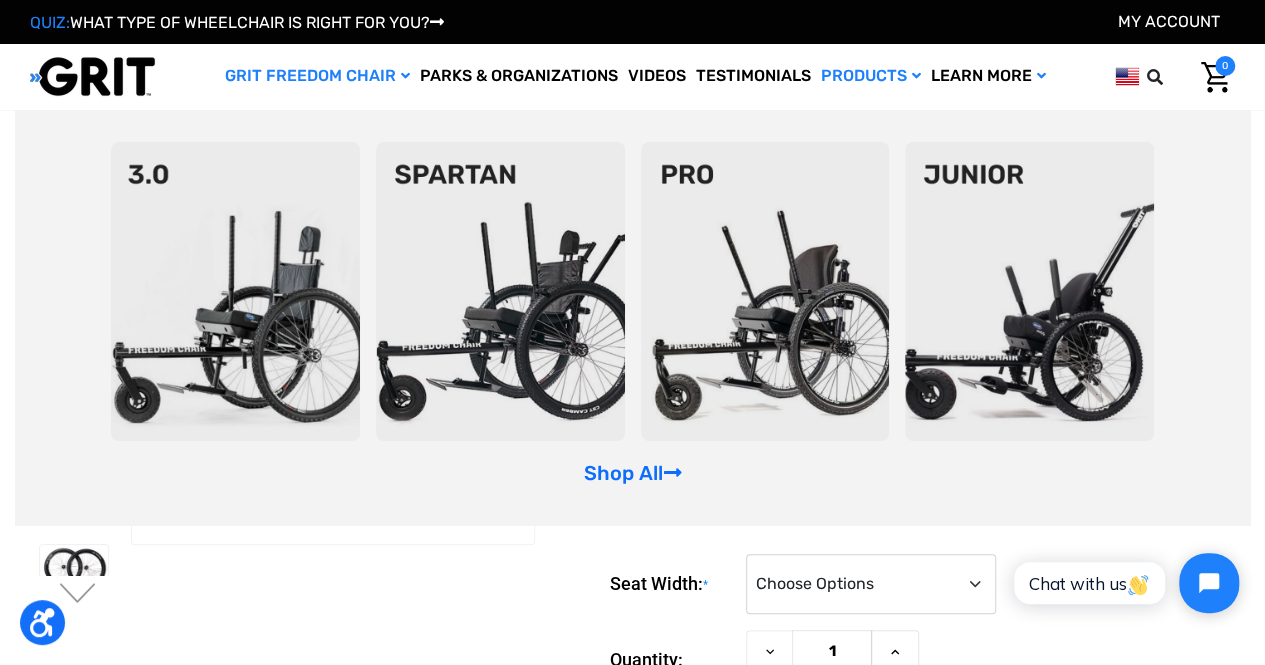 click at bounding box center (500, 291) 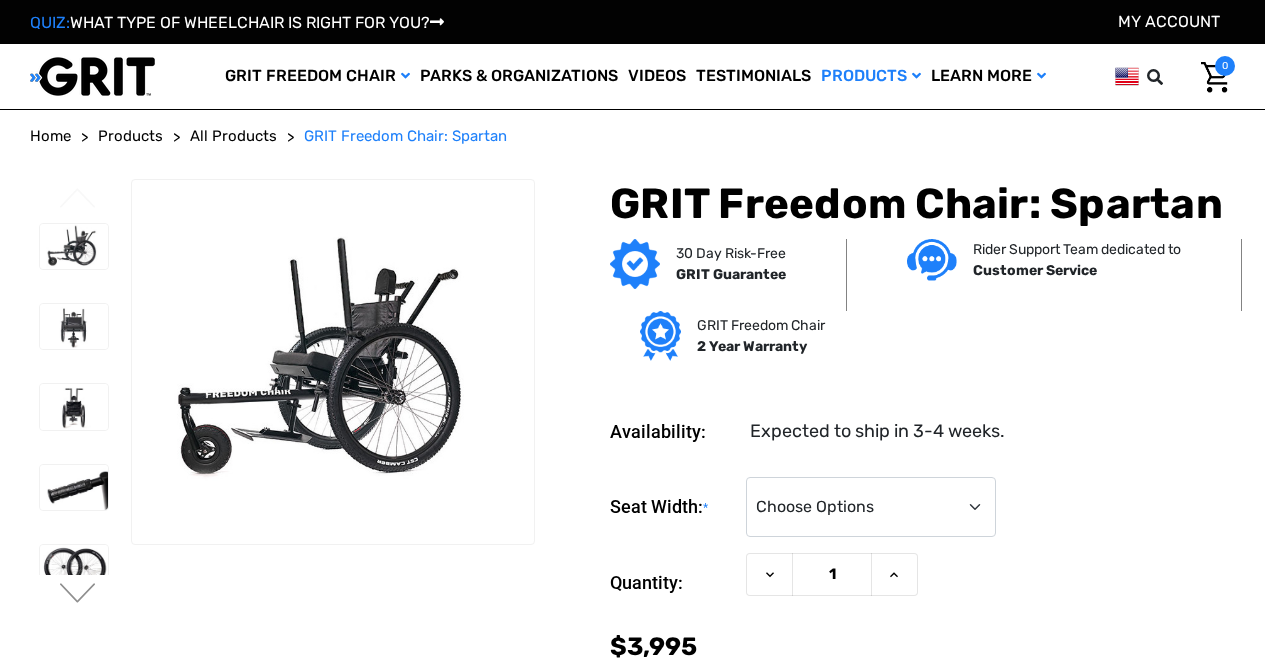 scroll, scrollTop: 0, scrollLeft: 0, axis: both 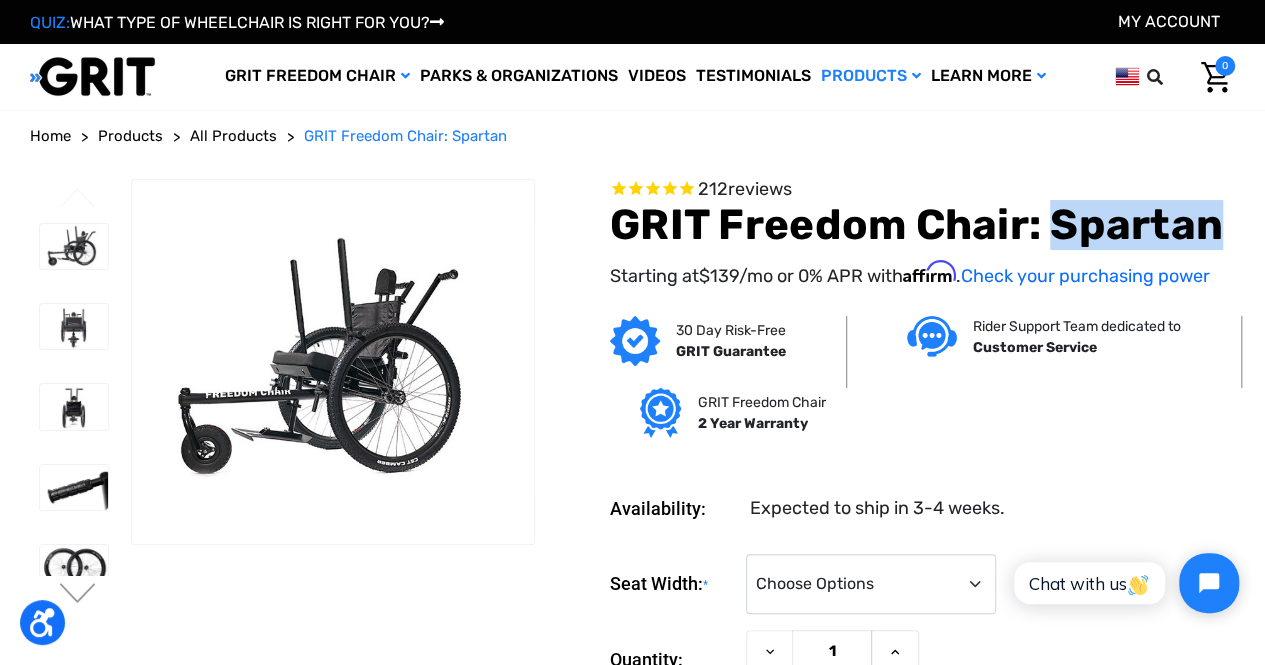 drag, startPoint x: 1054, startPoint y: 225, endPoint x: 1212, endPoint y: 227, distance: 158.01266 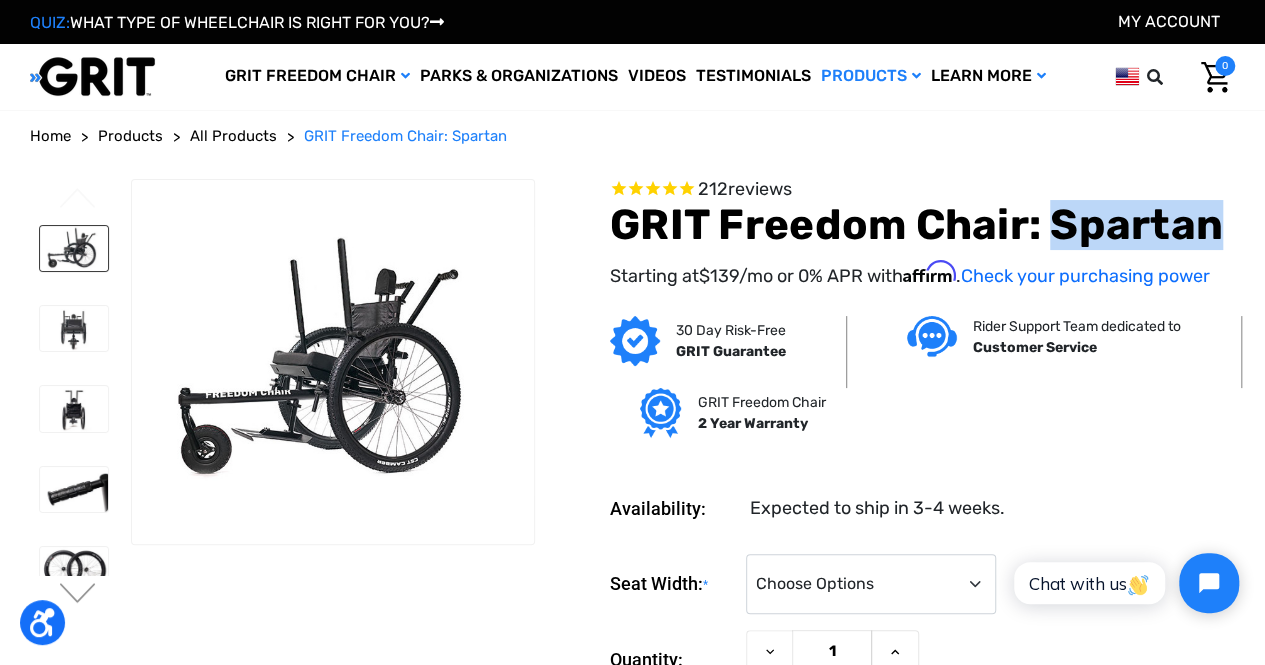 click at bounding box center [74, 248] 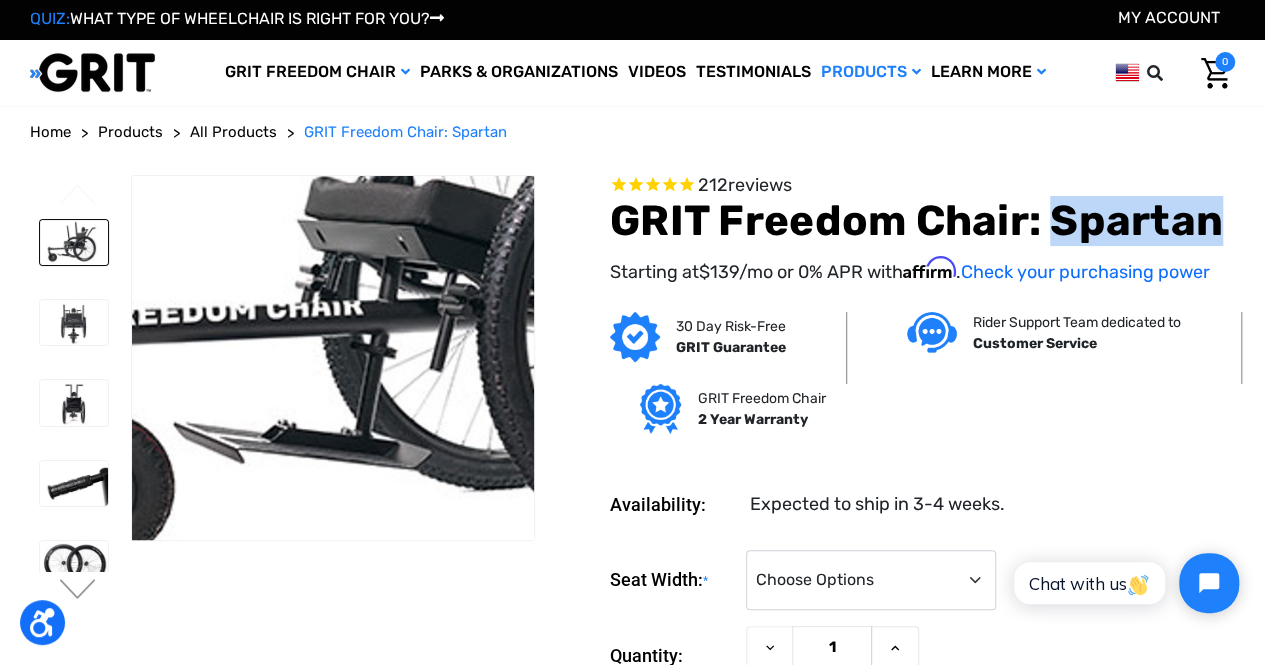 scroll, scrollTop: 0, scrollLeft: 0, axis: both 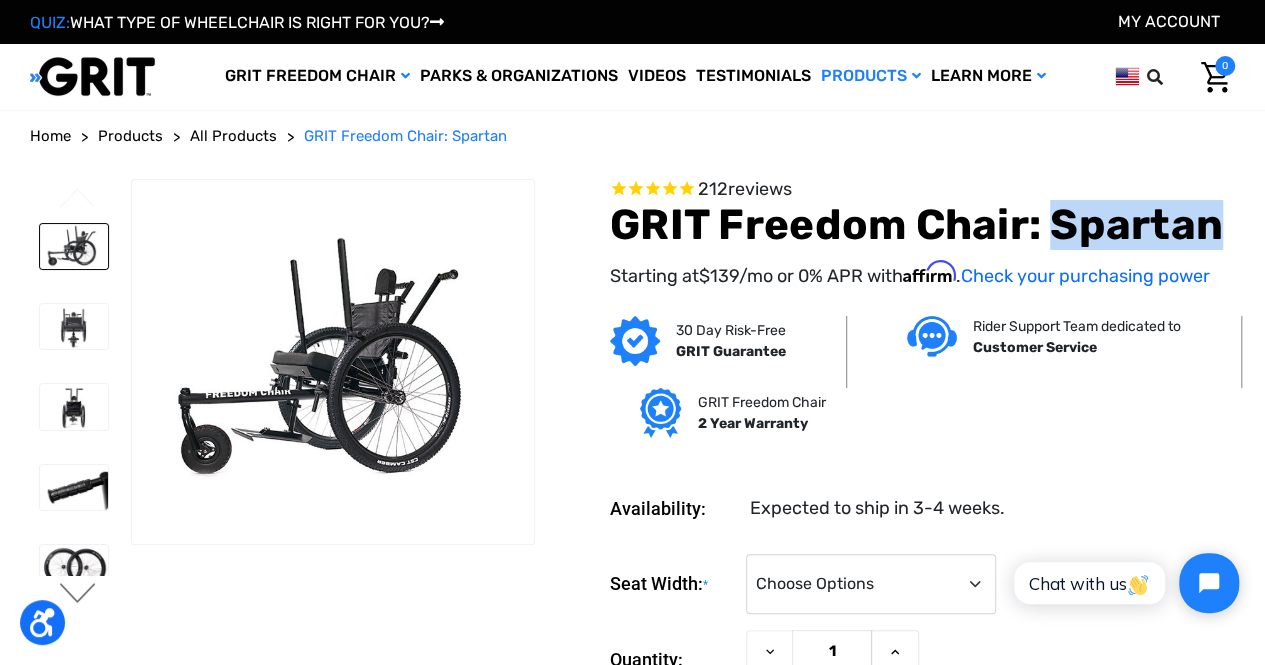 click on "Next" at bounding box center [78, 595] 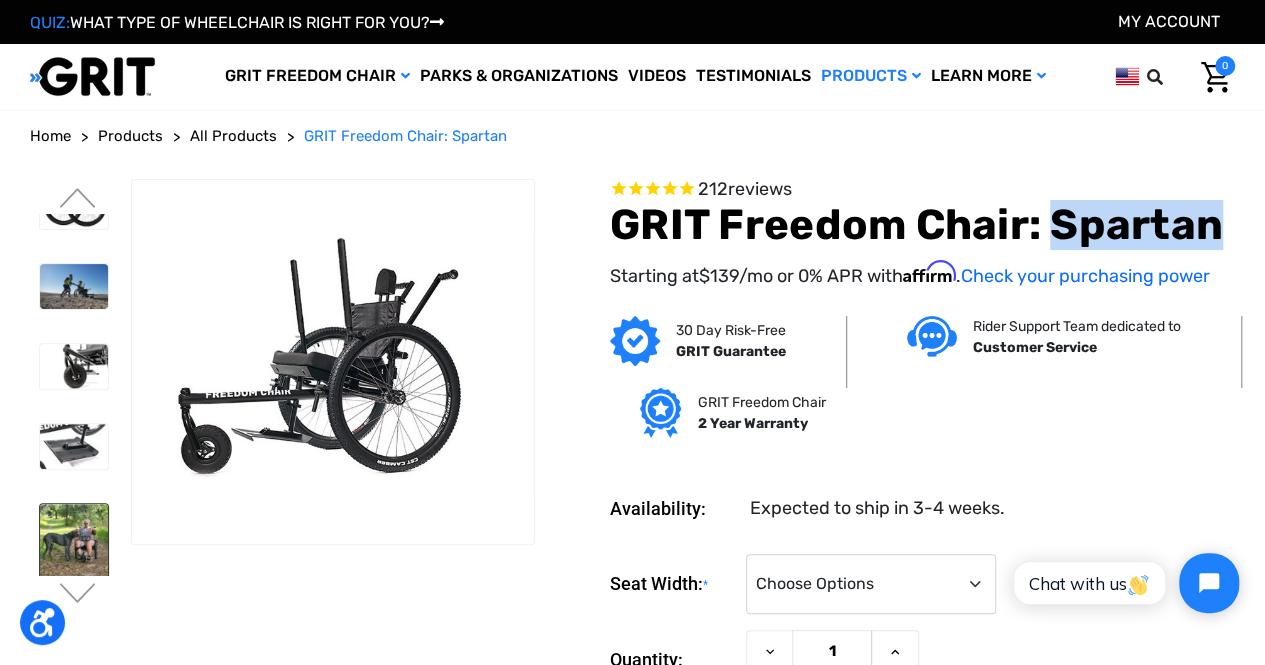 click at bounding box center (74, 549) 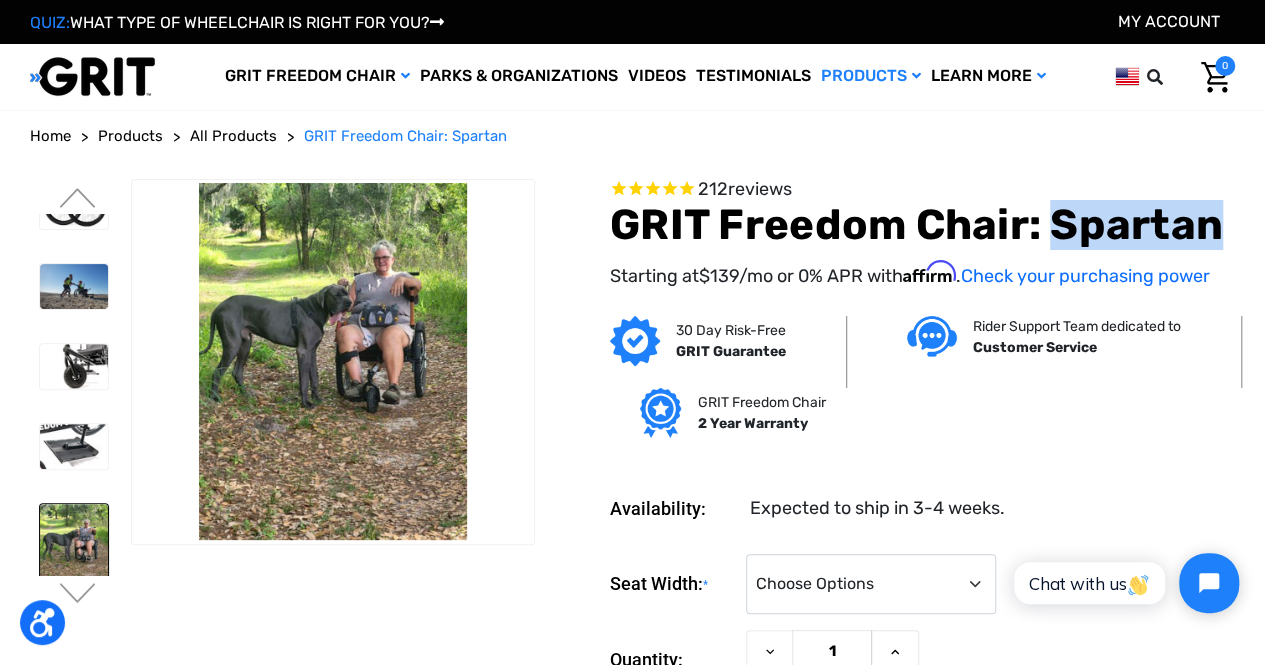 click at bounding box center [74, 549] 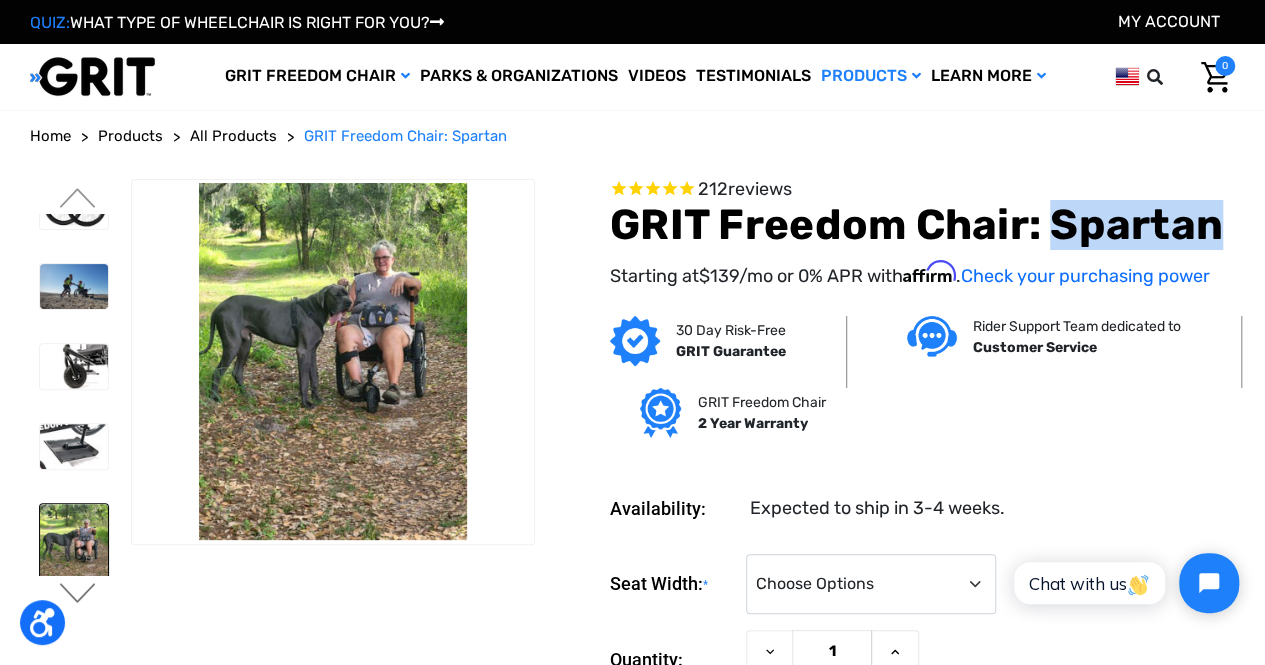 click on "Next" at bounding box center [78, 595] 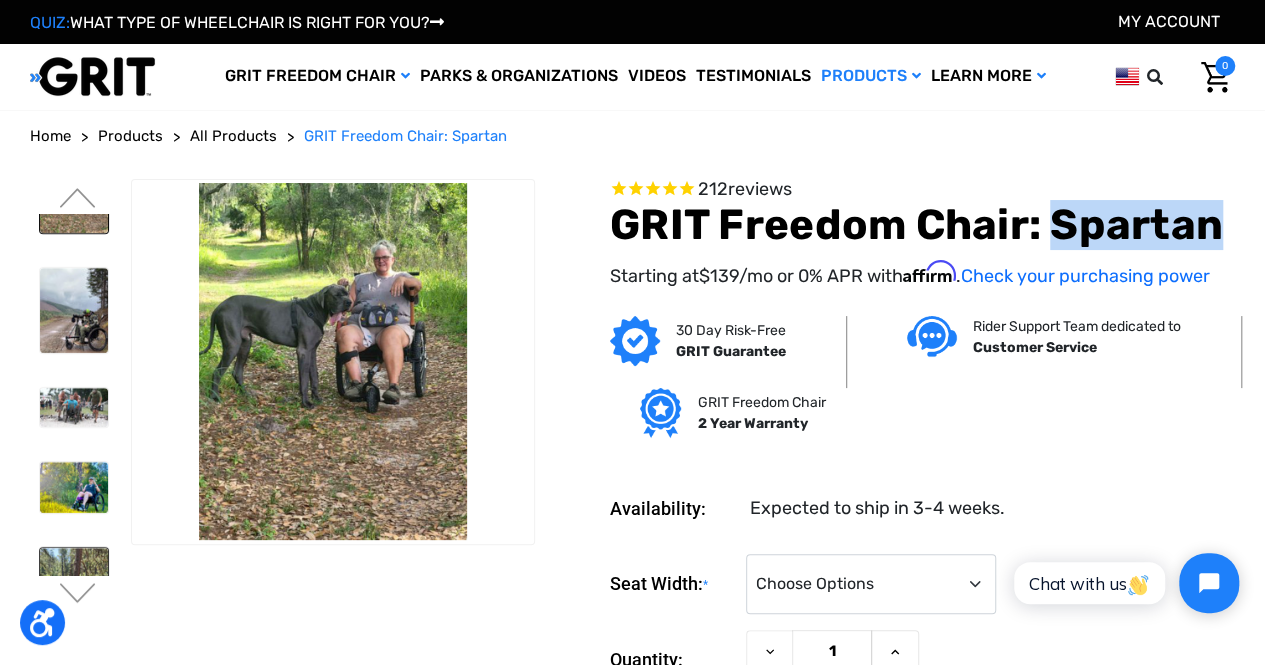 click at bounding box center [74, 617] 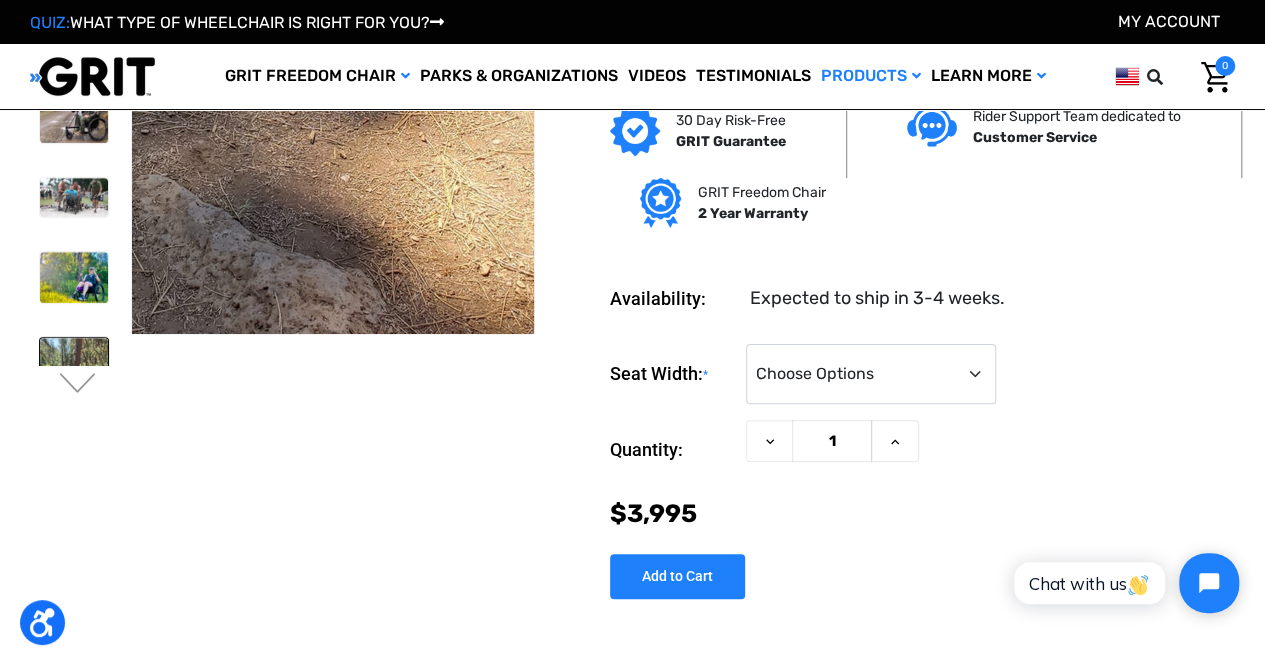 scroll, scrollTop: 0, scrollLeft: 0, axis: both 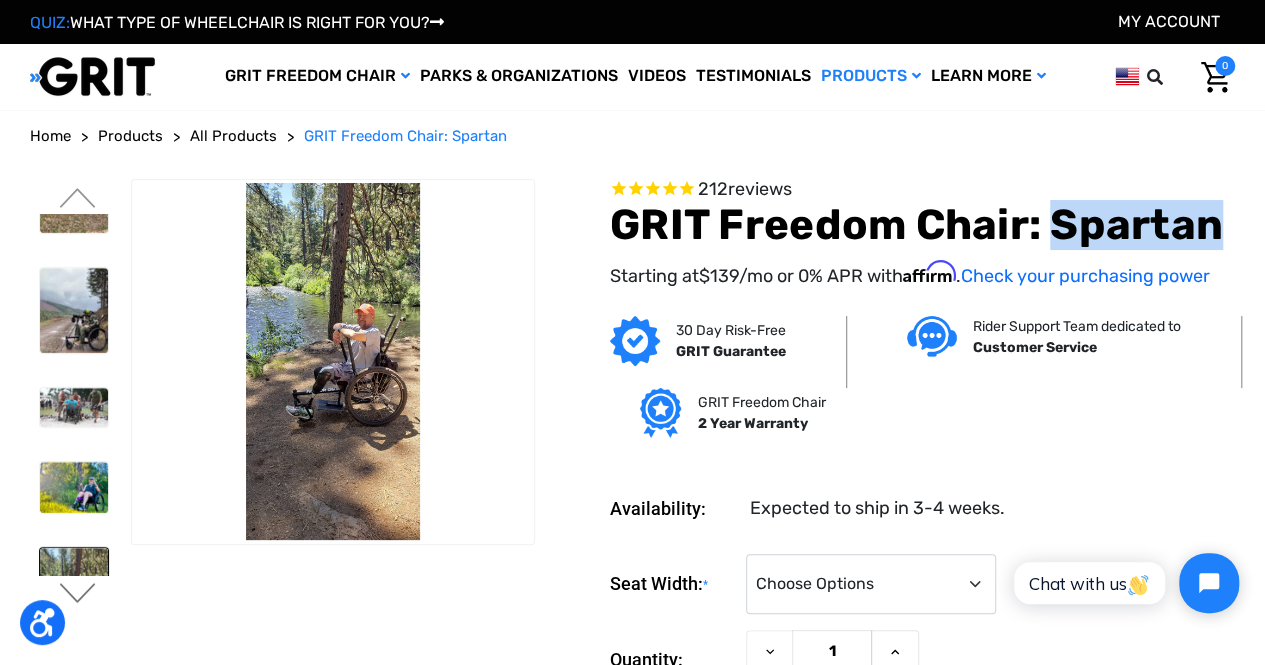 click on "Next" at bounding box center [78, 595] 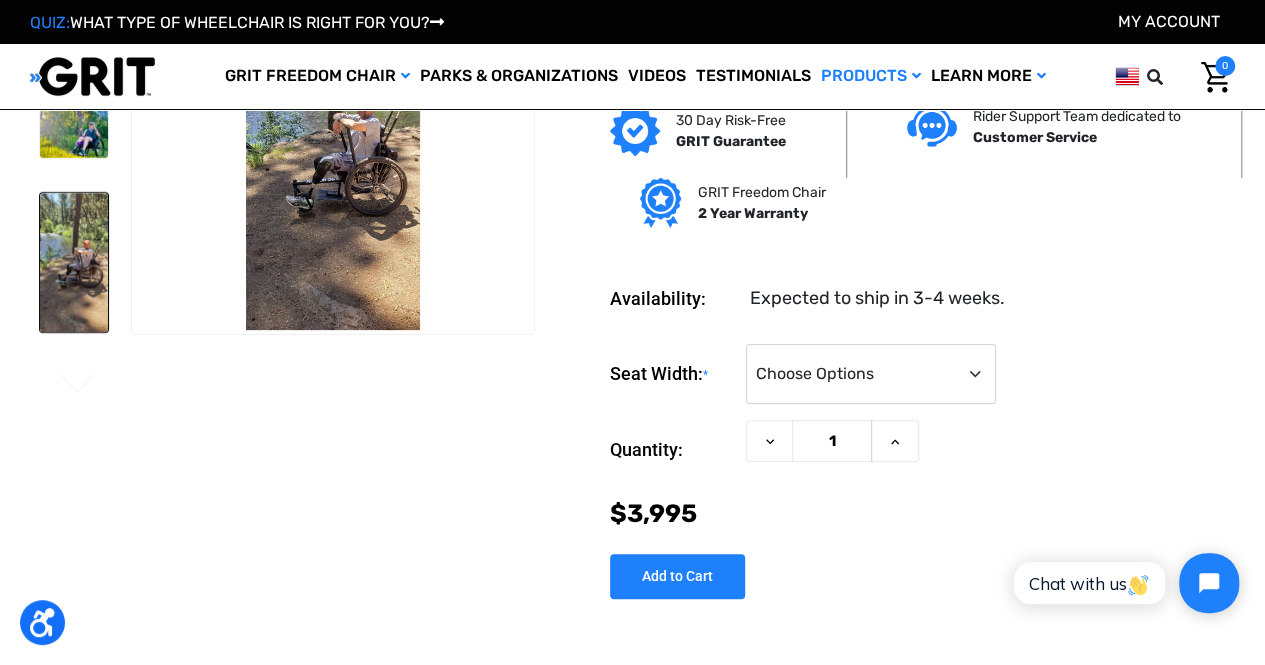 scroll, scrollTop: 0, scrollLeft: 0, axis: both 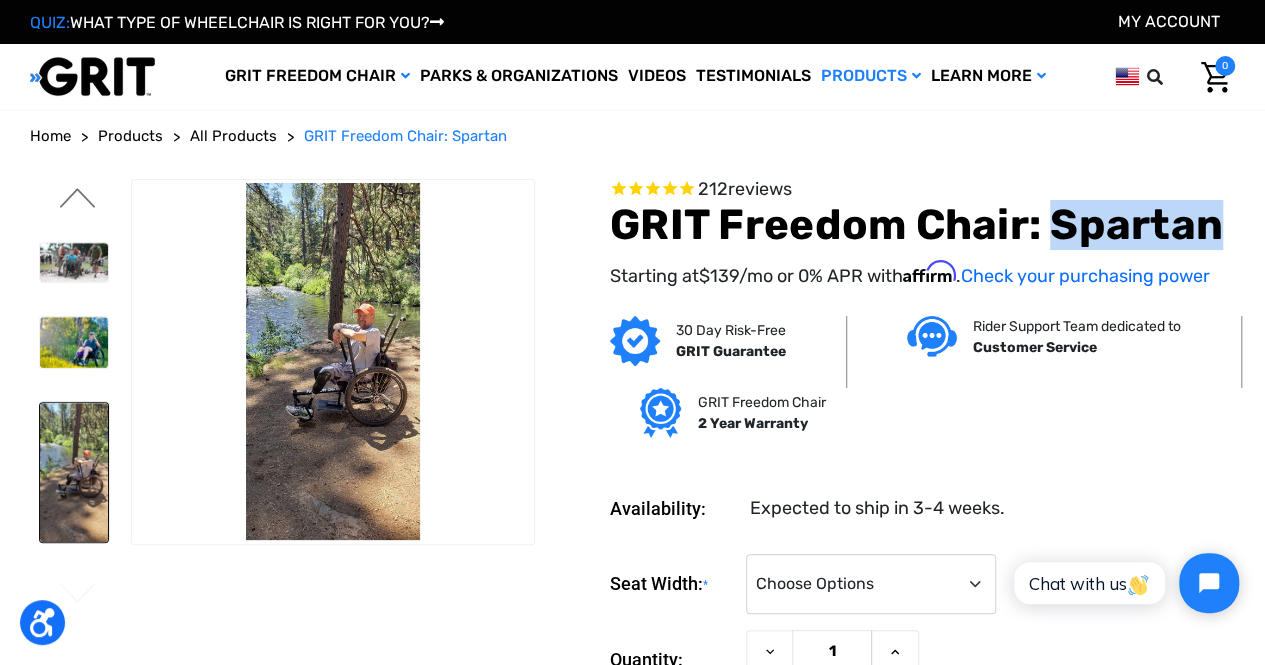click on "Previous" at bounding box center (78, 200) 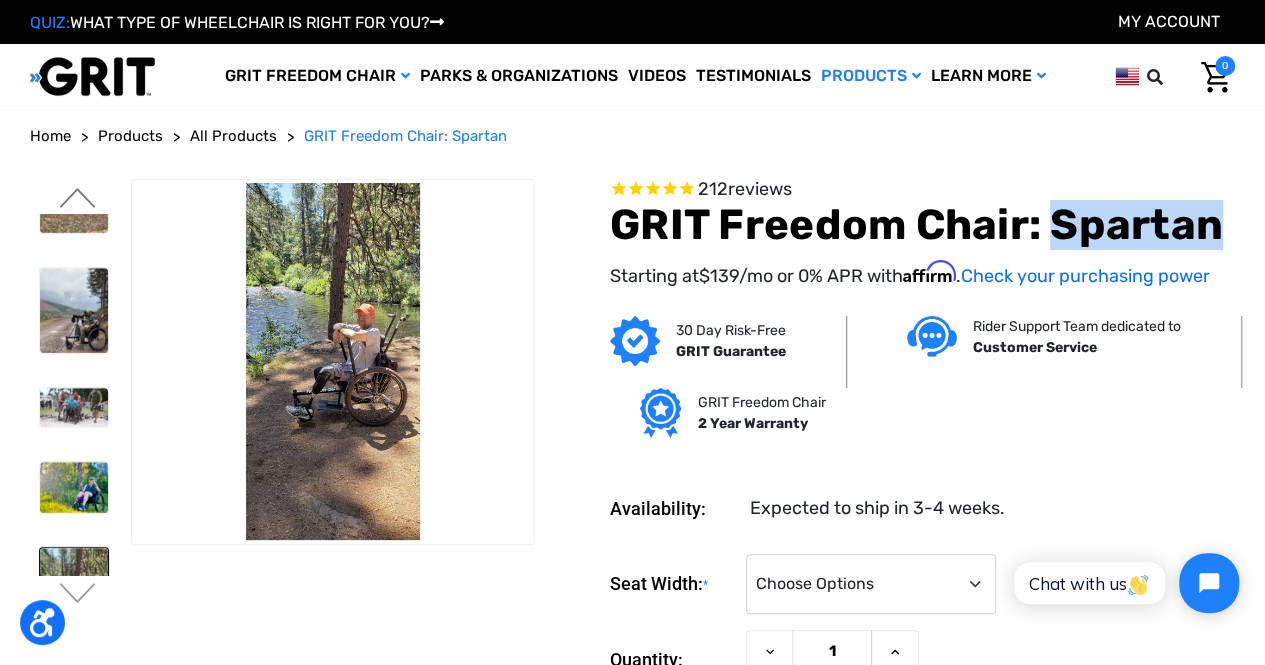 click on "Previous" at bounding box center (78, 200) 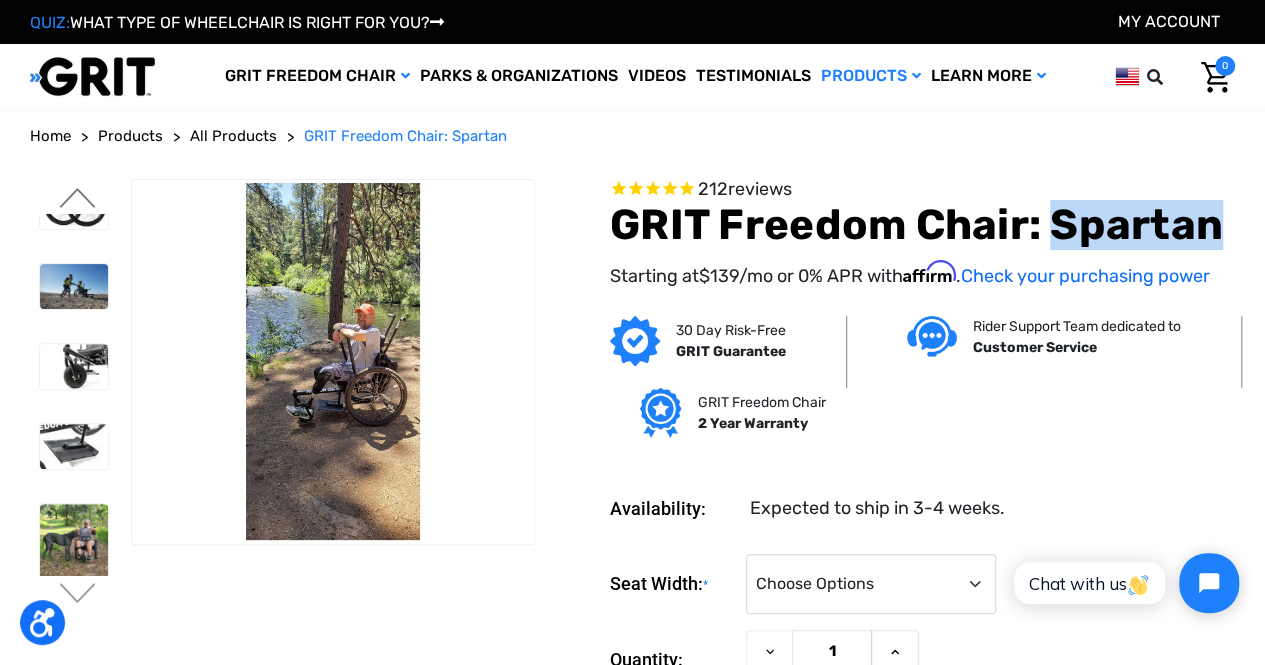 click on "Previous" at bounding box center [78, 200] 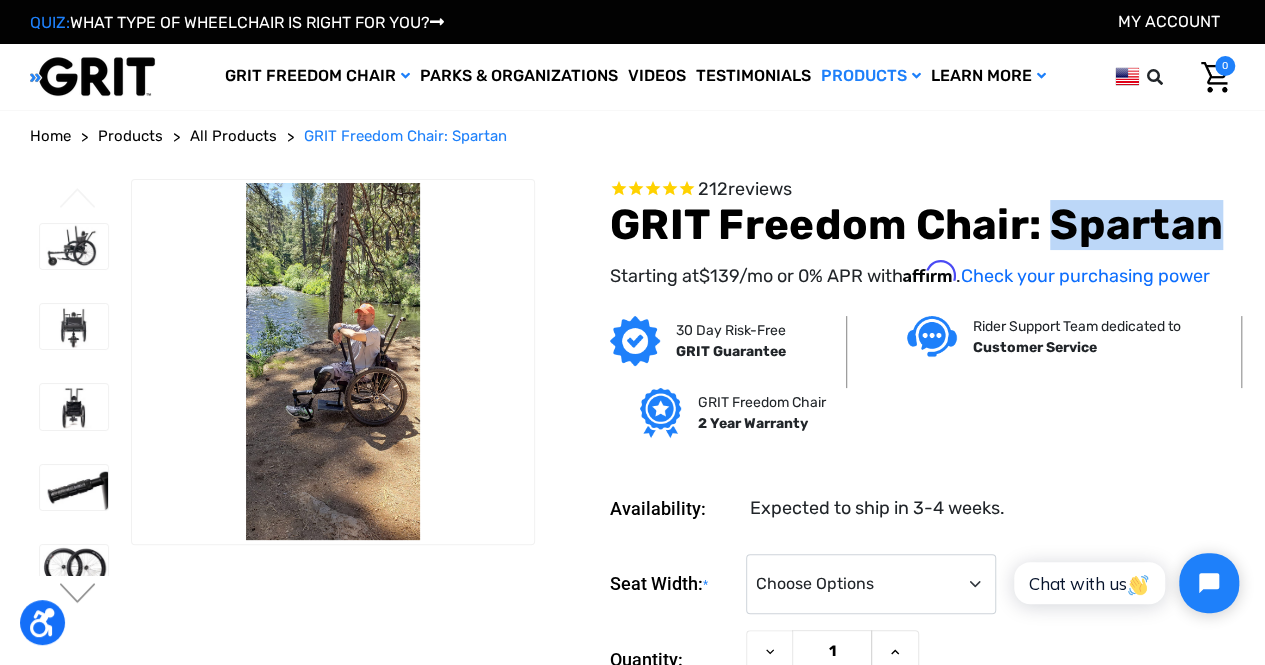 click on "Previous" at bounding box center [78, 200] 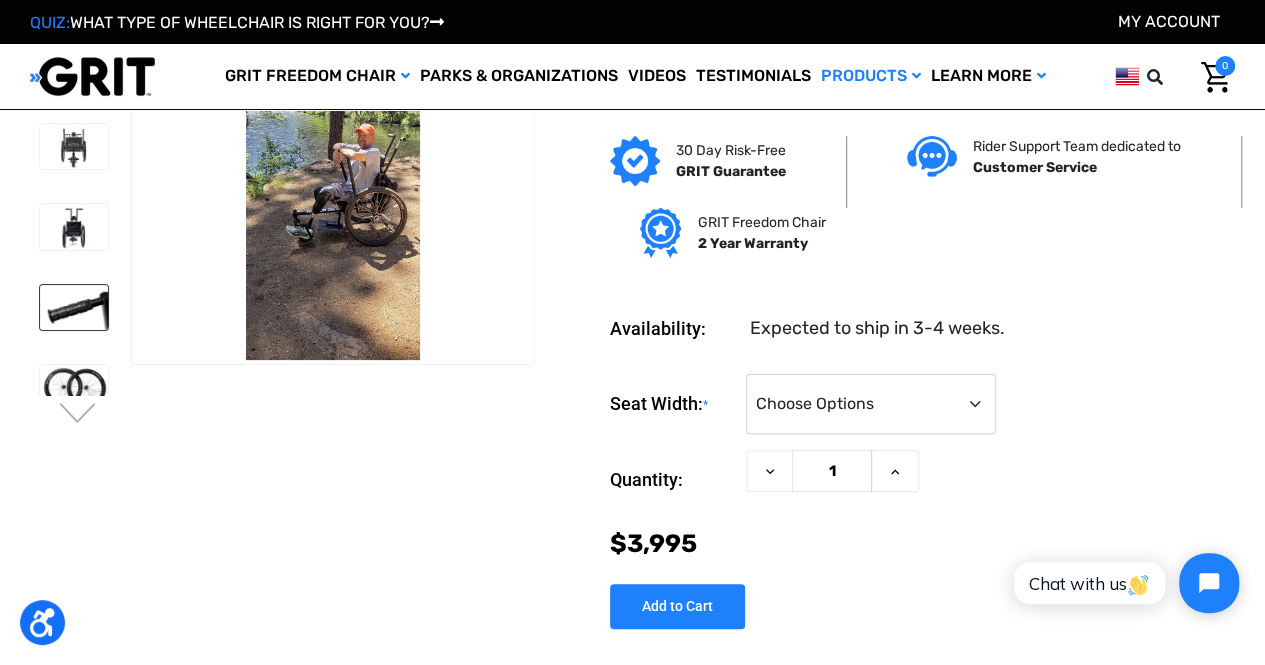 scroll, scrollTop: 100, scrollLeft: 0, axis: vertical 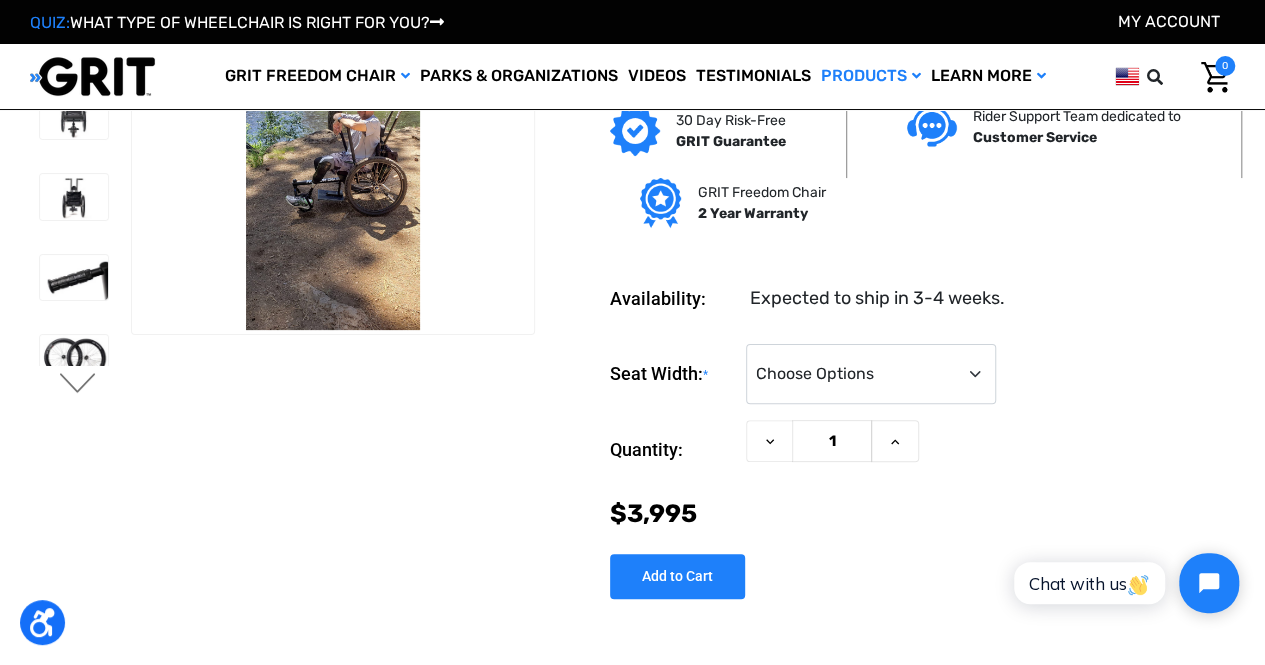 click on "Next" at bounding box center (78, 385) 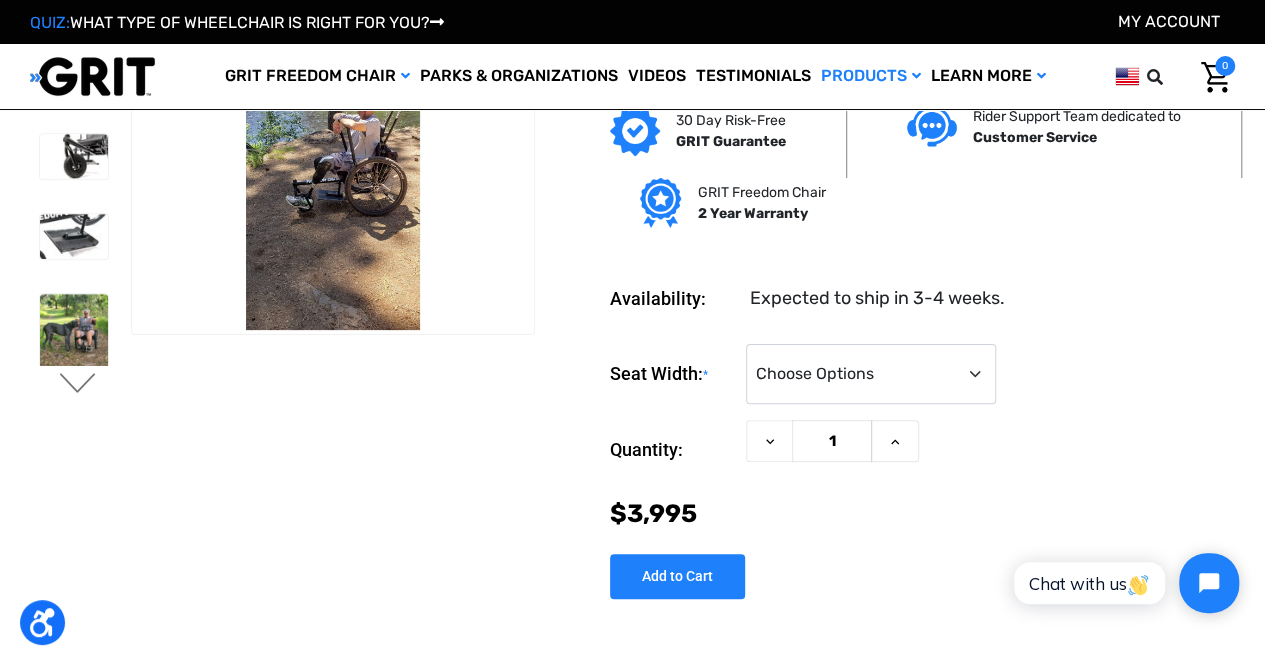 click on "Next" at bounding box center (78, 385) 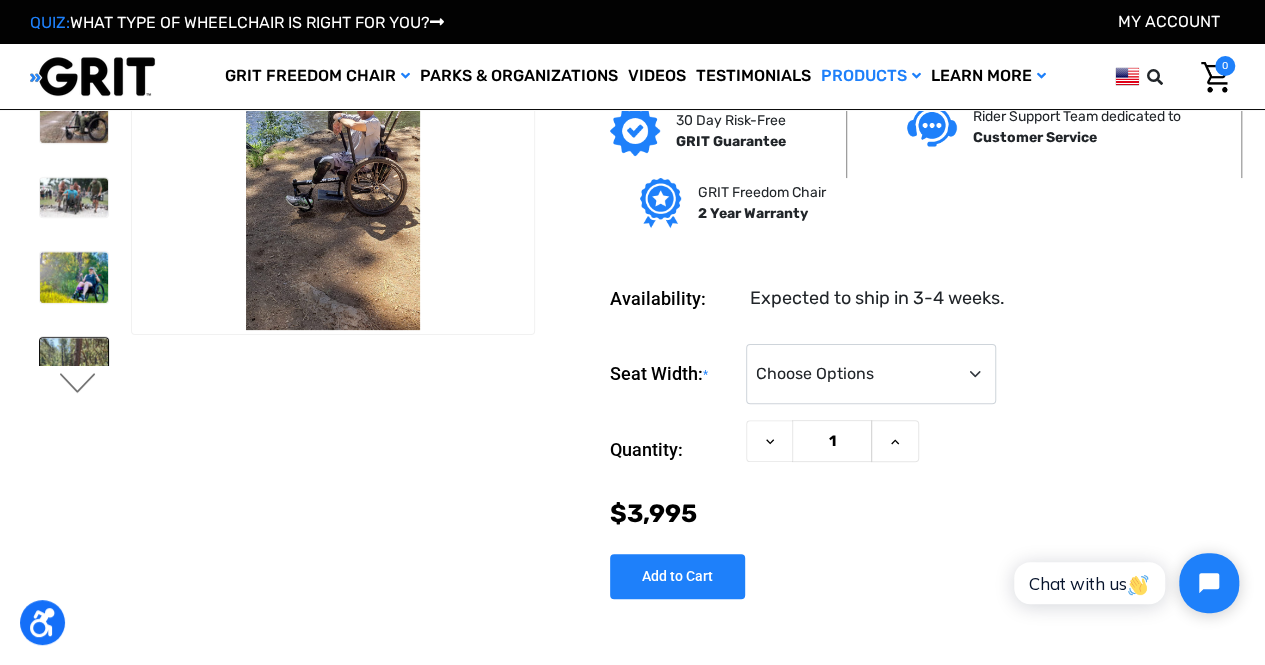 click on "Next" at bounding box center (78, 385) 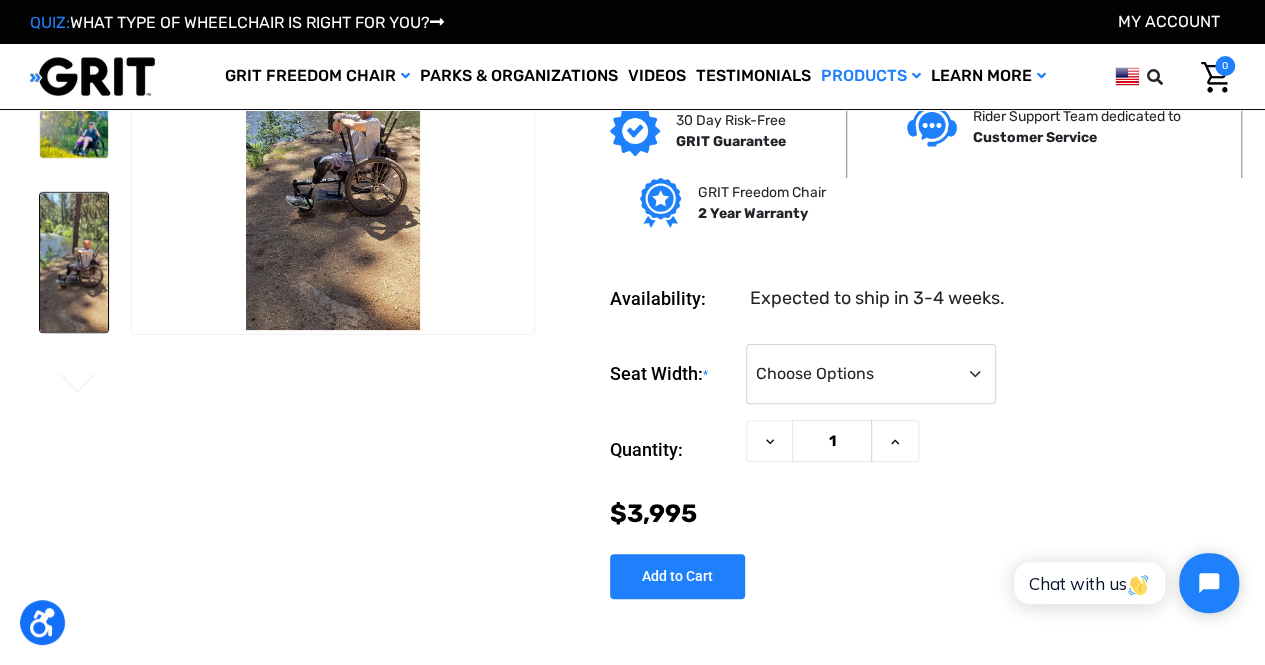 click on "Next" at bounding box center (78, 385) 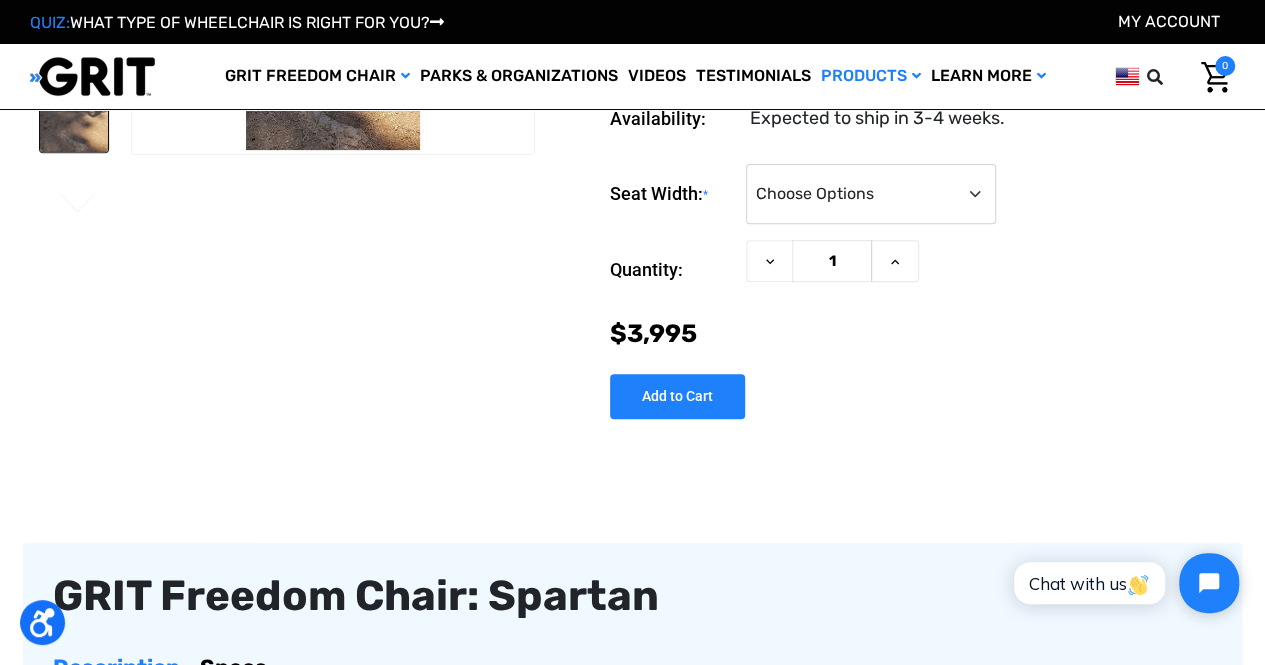 scroll, scrollTop: 100, scrollLeft: 0, axis: vertical 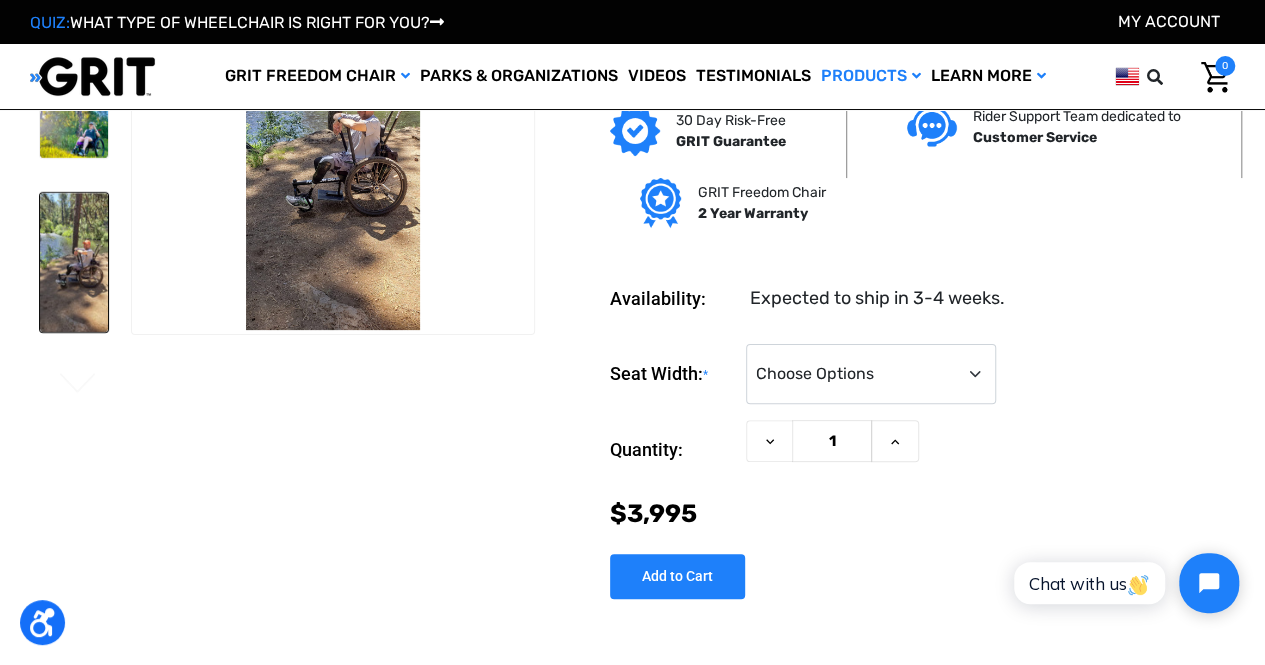 click at bounding box center [74, 517] 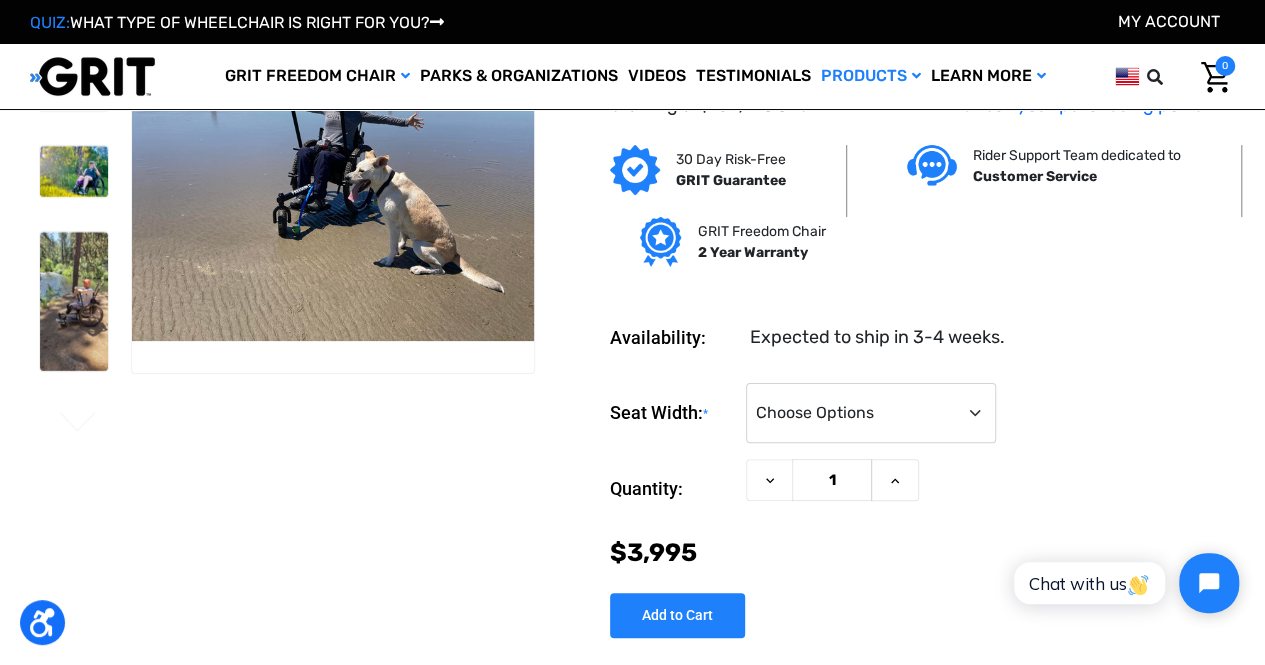 scroll, scrollTop: 0, scrollLeft: 0, axis: both 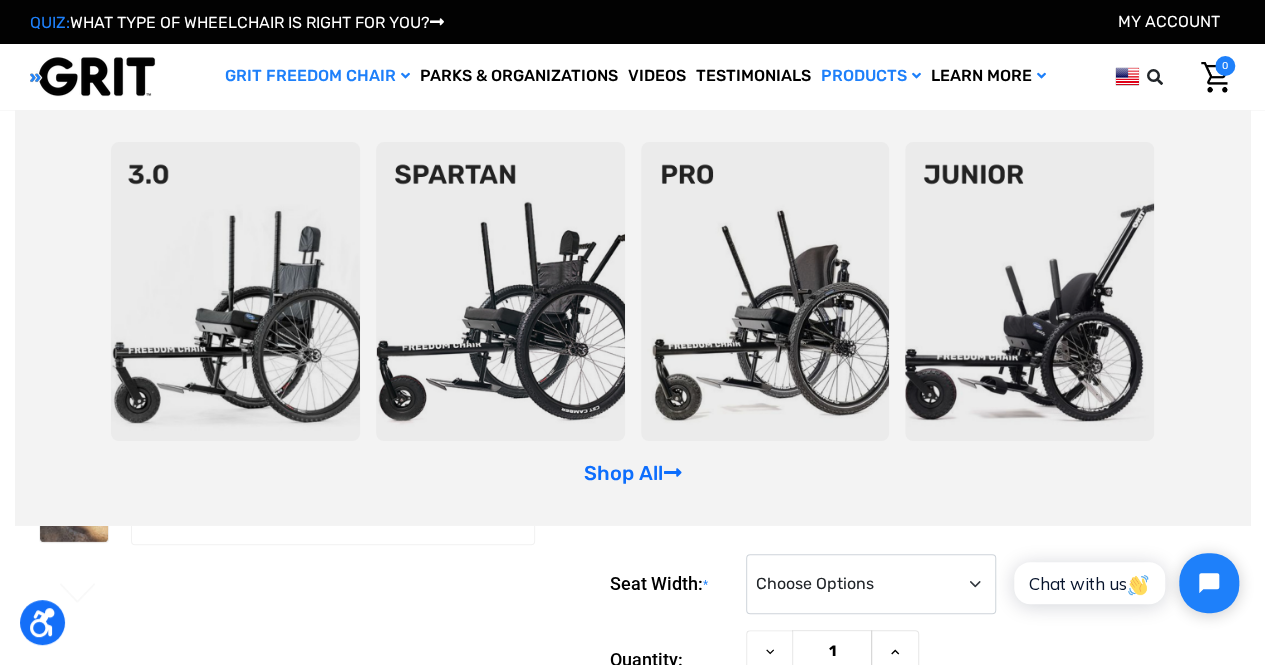 click at bounding box center (500, 291) 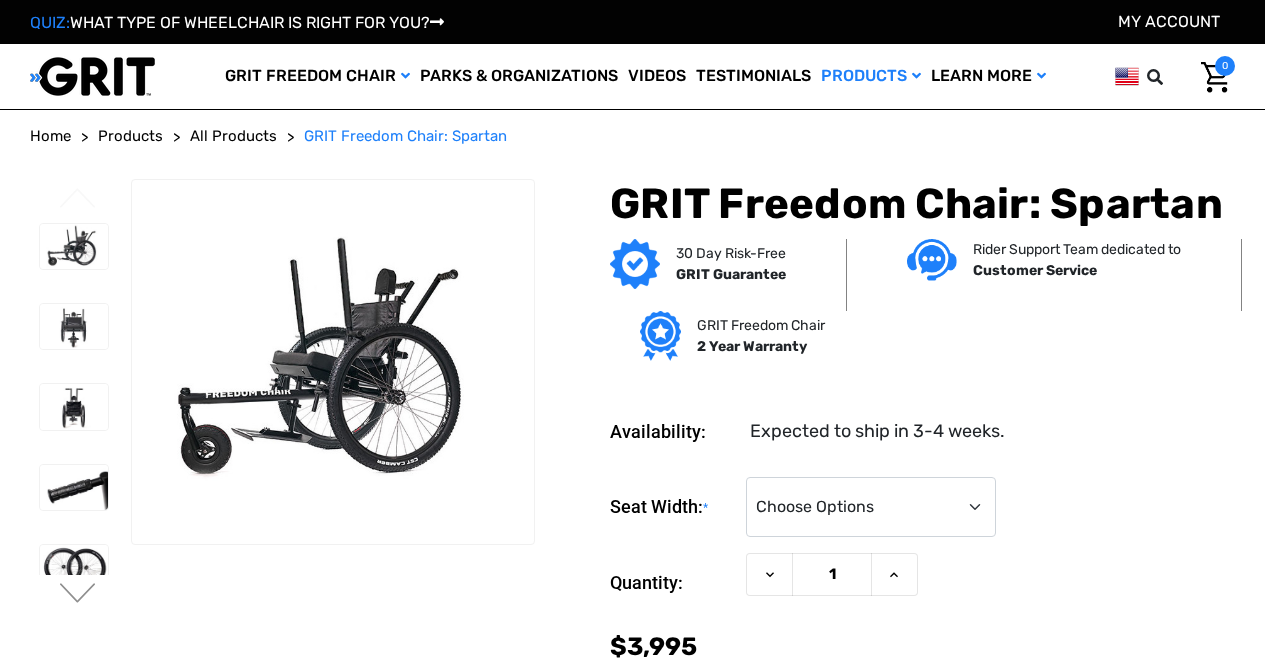 scroll, scrollTop: 0, scrollLeft: 0, axis: both 